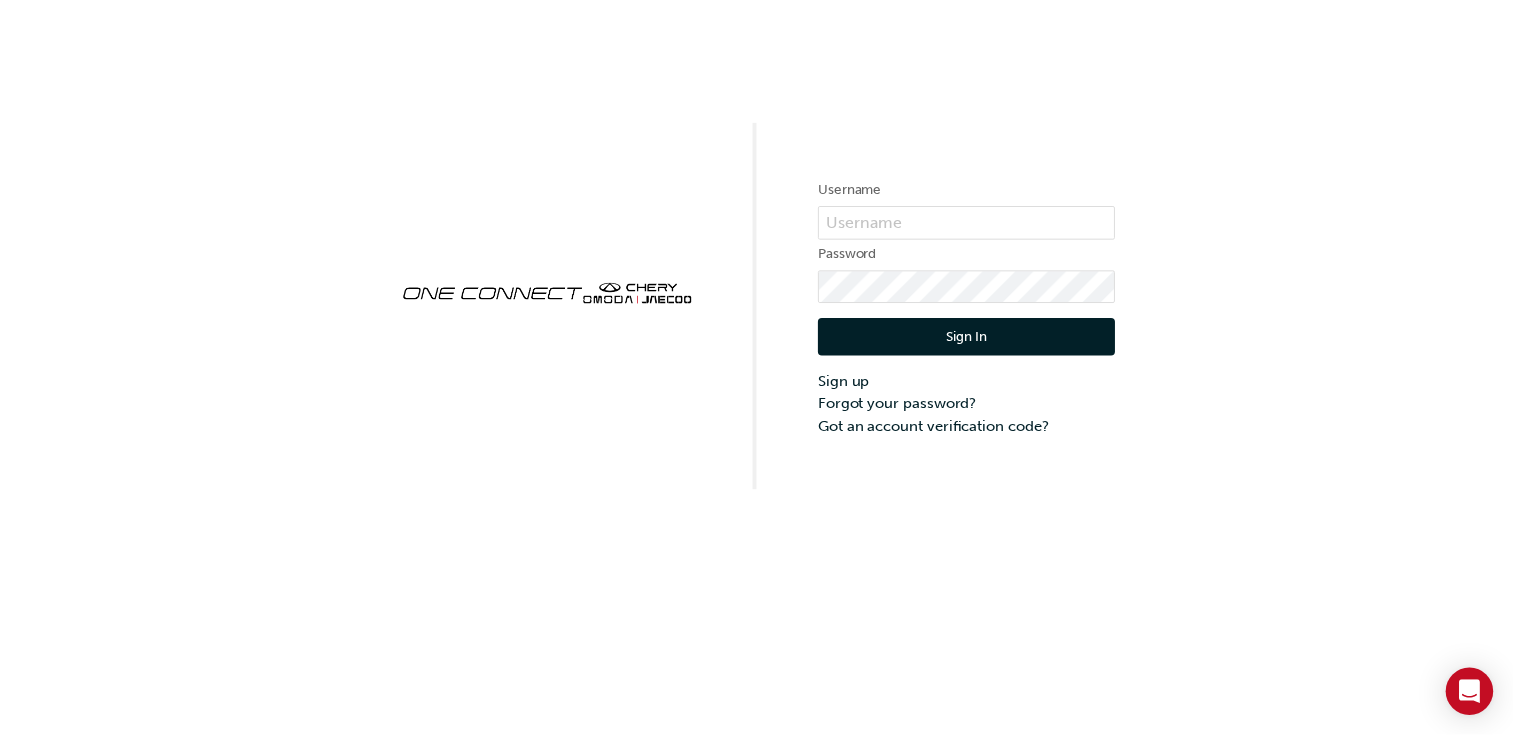 scroll, scrollTop: 0, scrollLeft: 0, axis: both 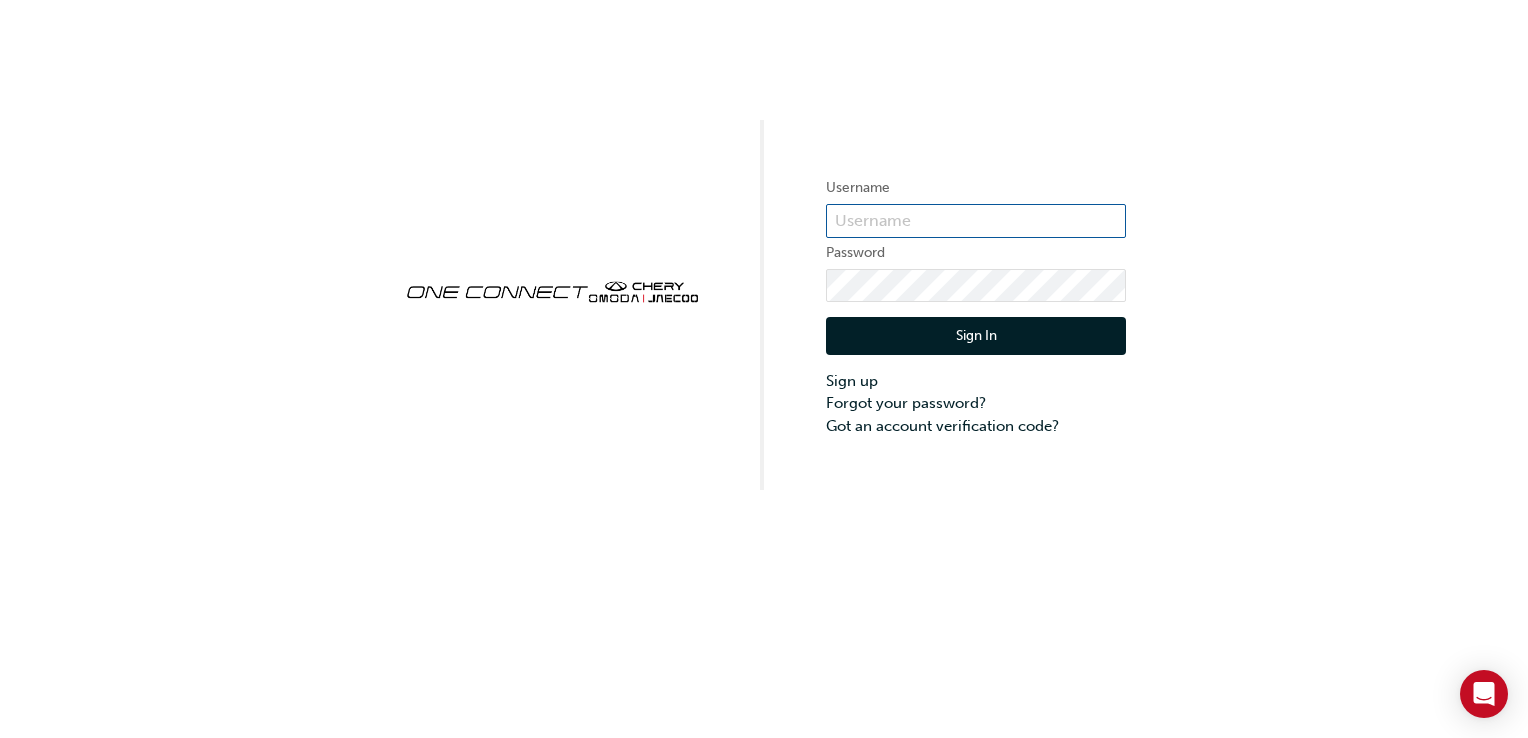 type on "[LAST]" 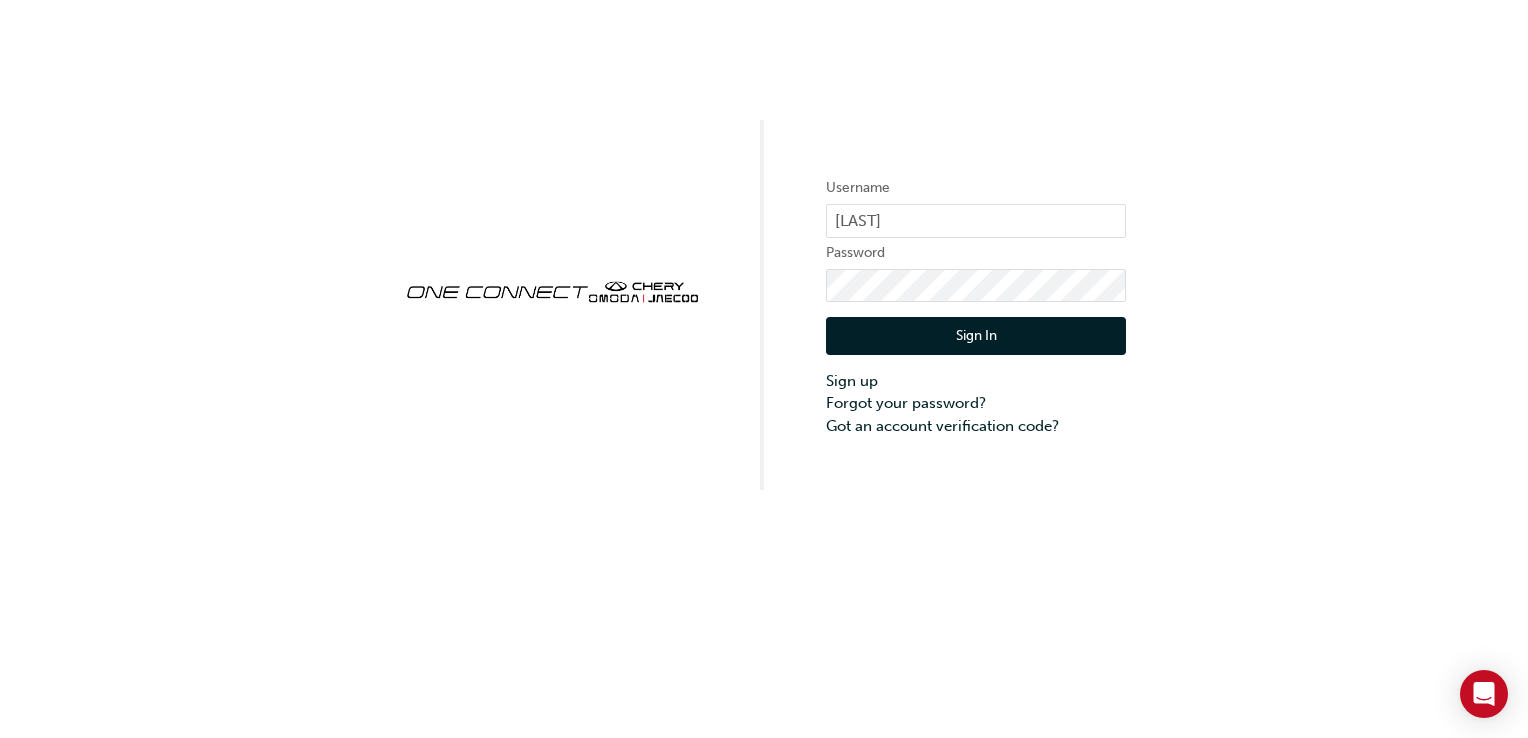 click on "Sign In" at bounding box center (976, 336) 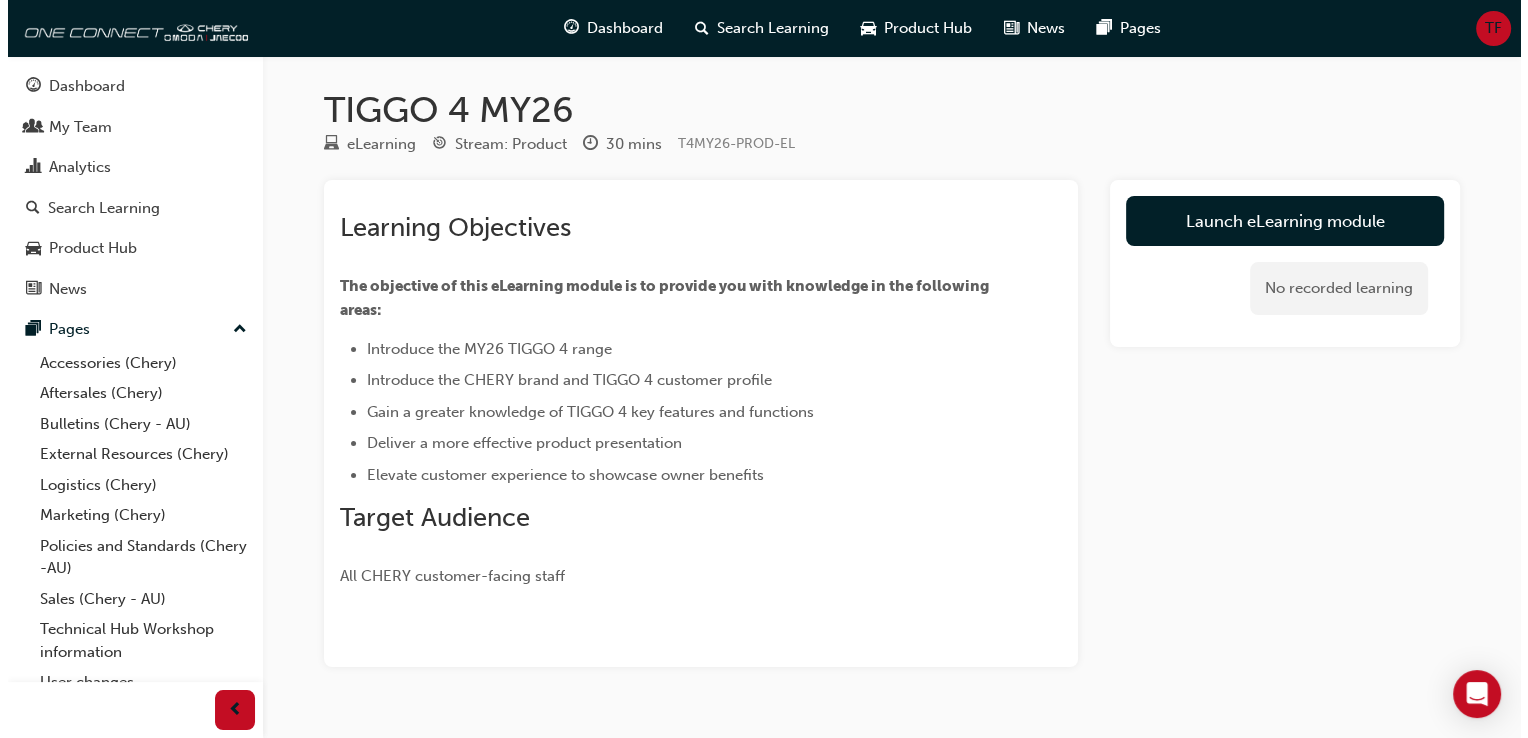 scroll, scrollTop: 0, scrollLeft: 0, axis: both 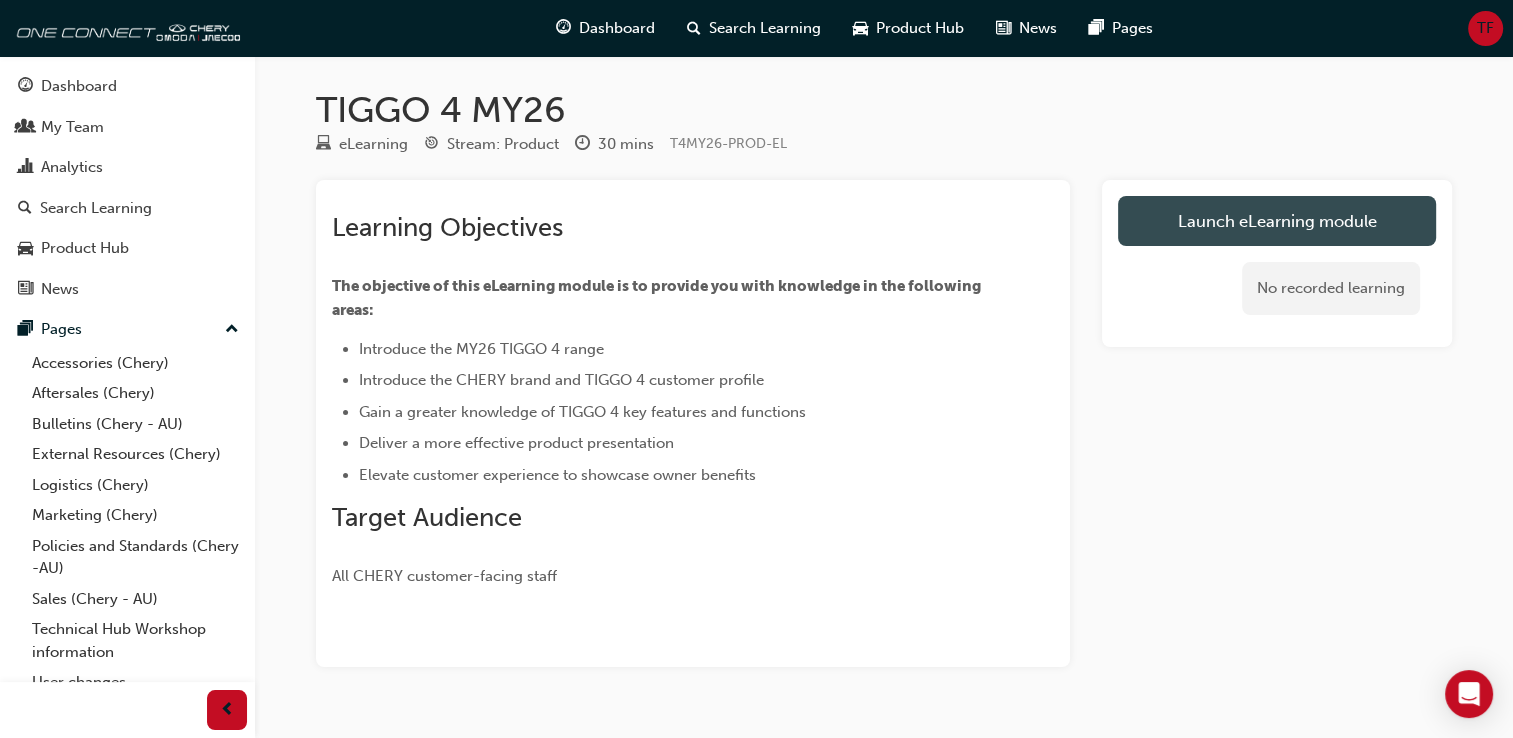 click on "Launch eLearning module" at bounding box center [1277, 221] 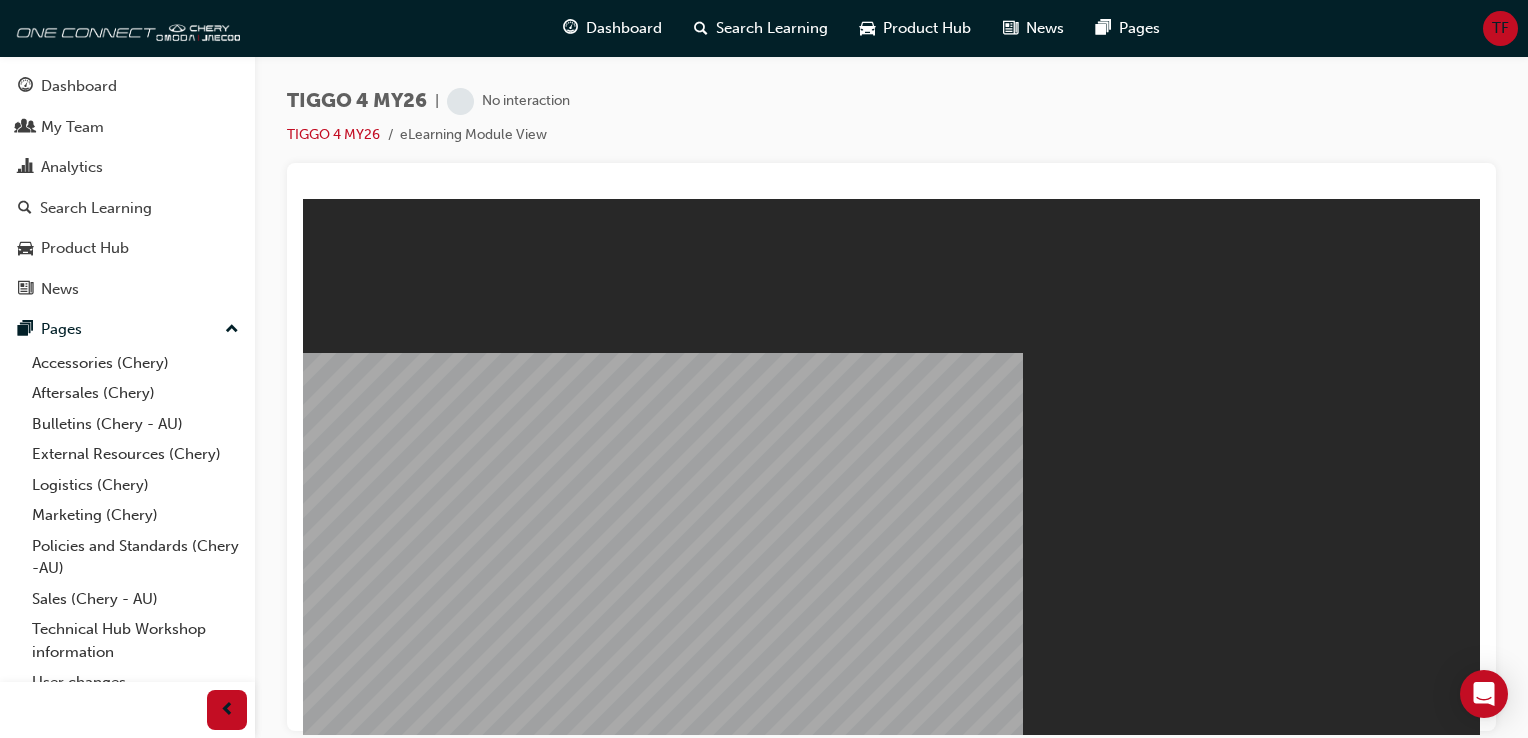 scroll, scrollTop: 0, scrollLeft: 0, axis: both 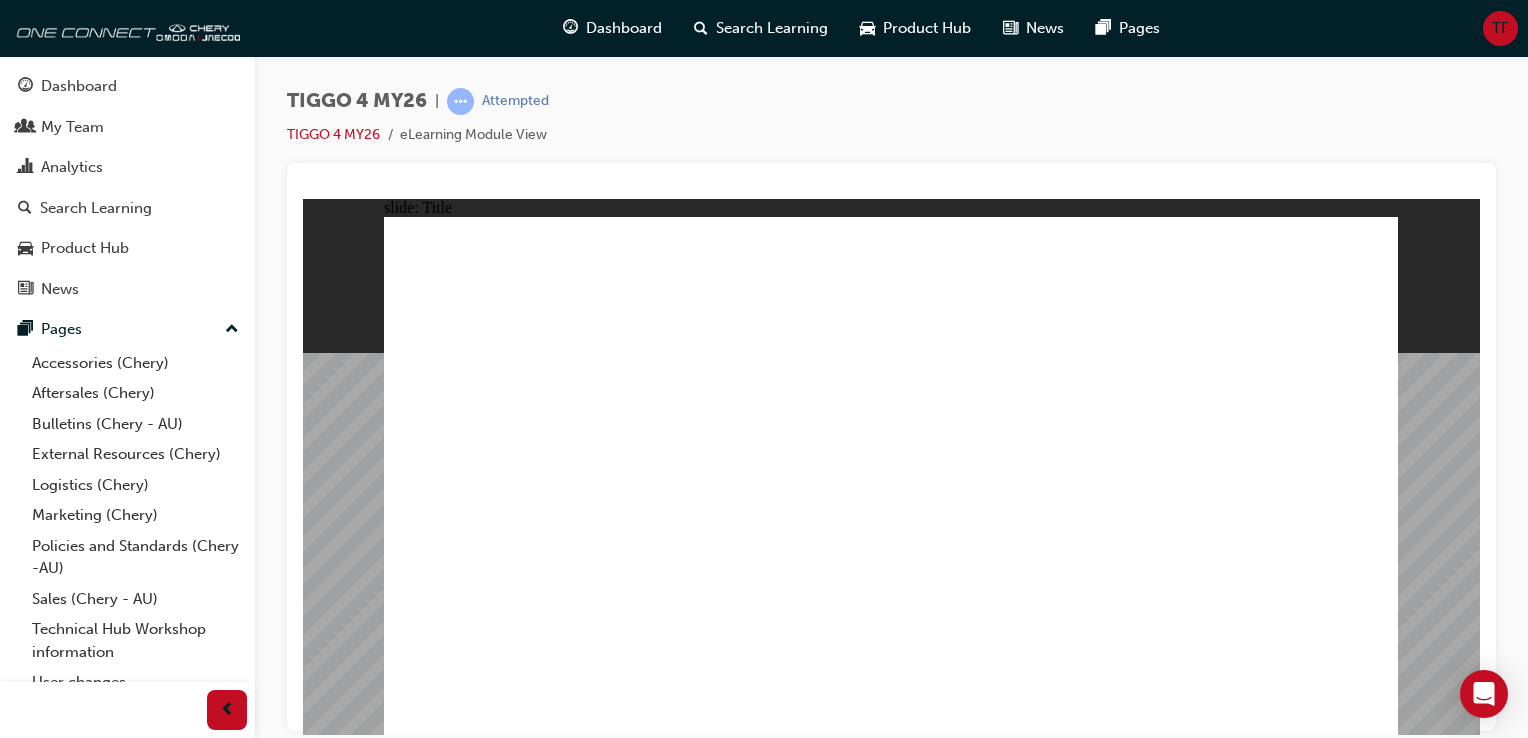 click 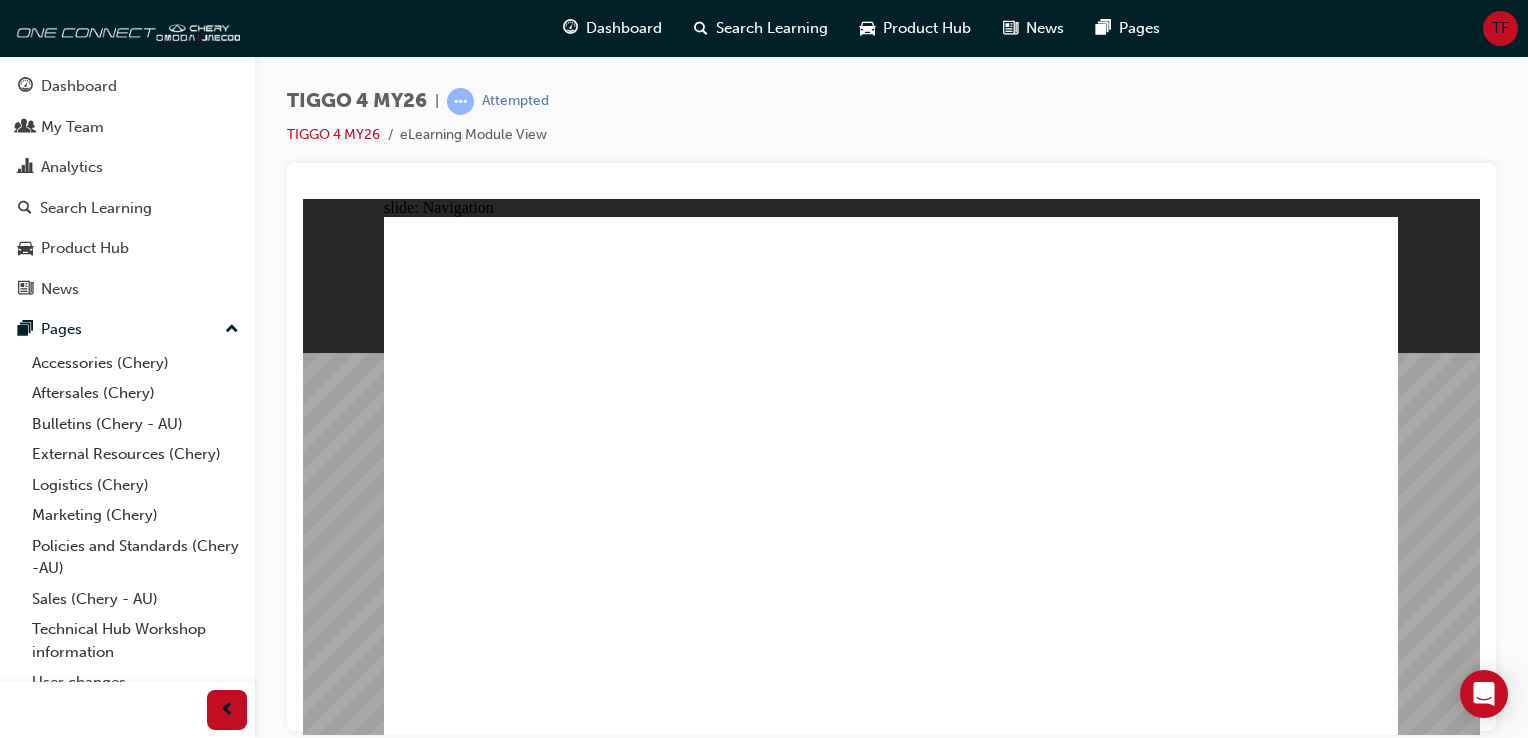 click 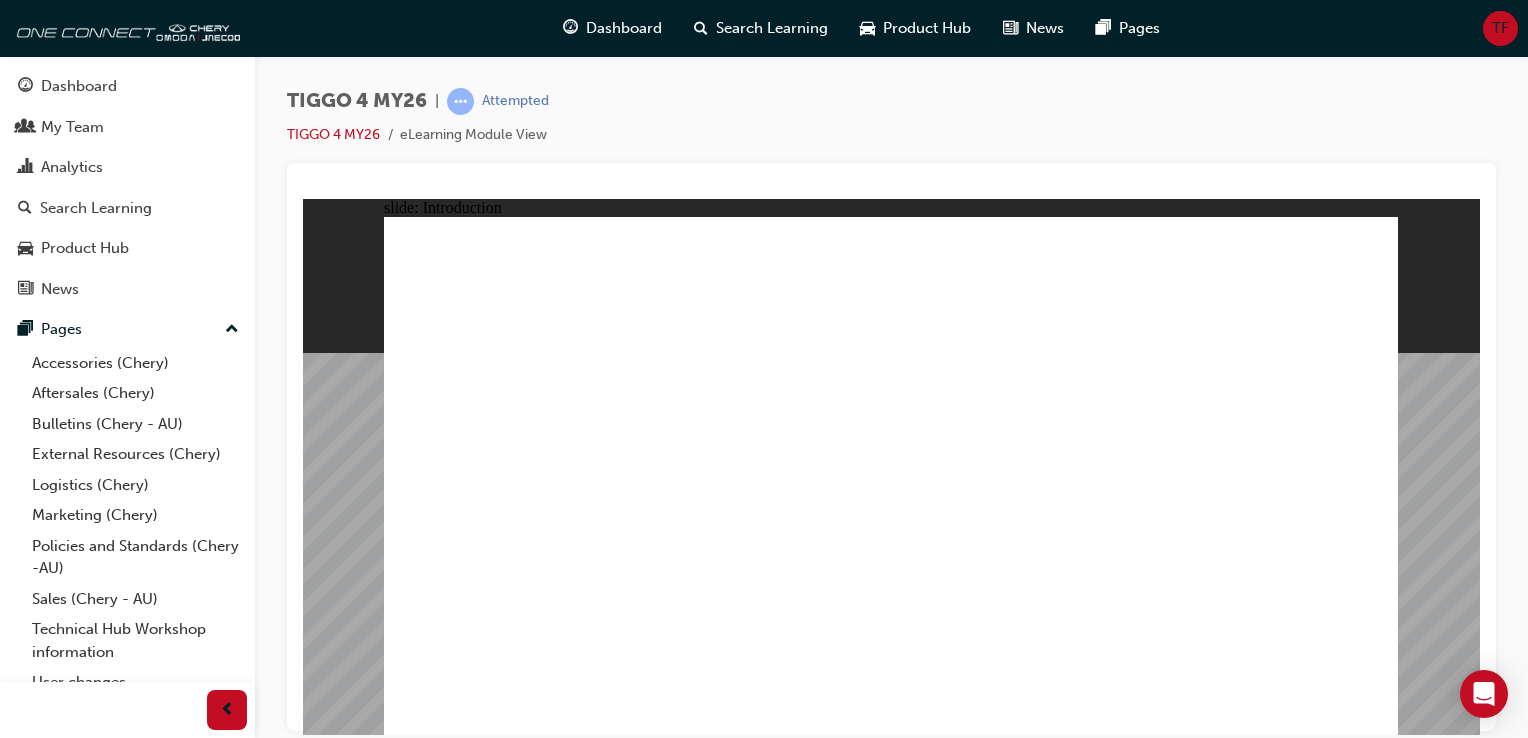 click 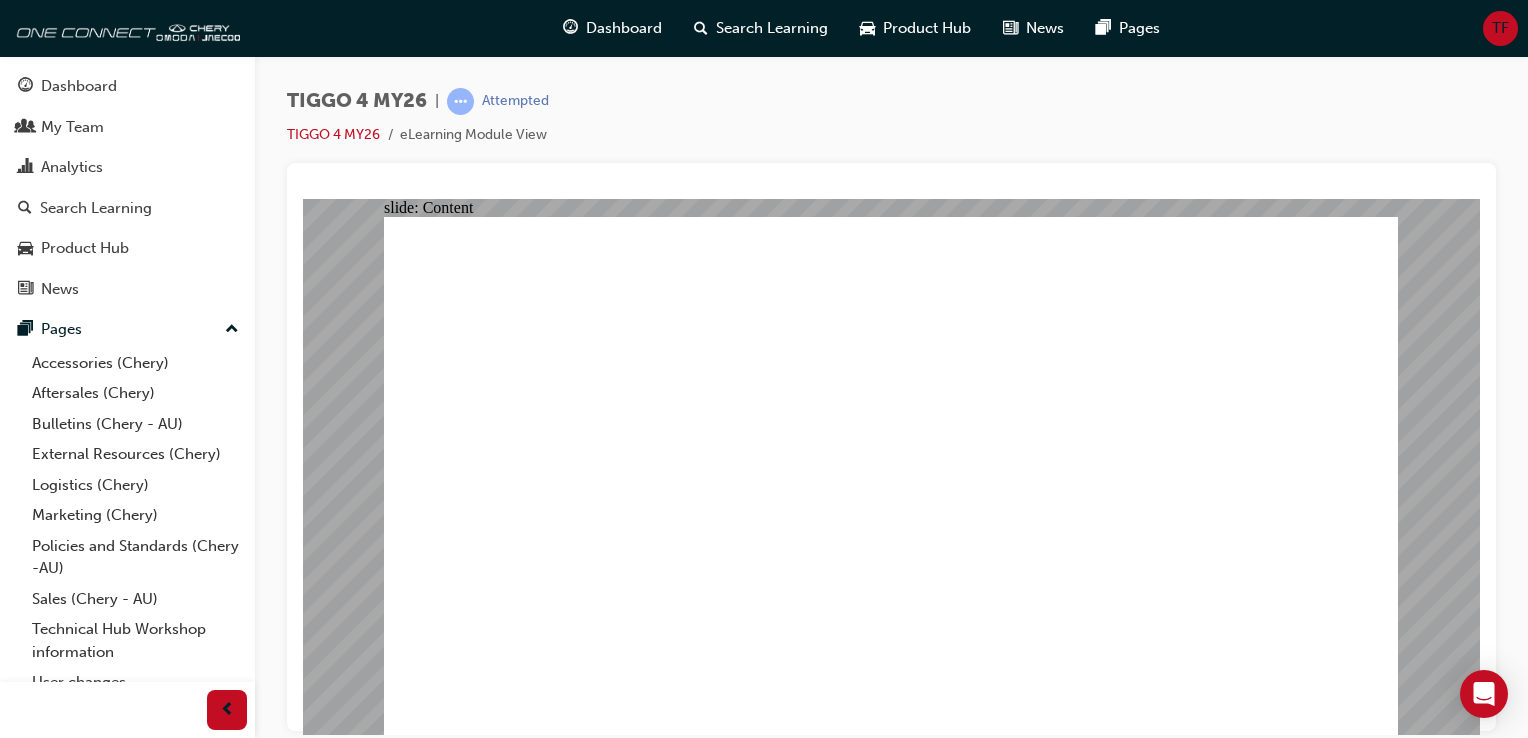 click 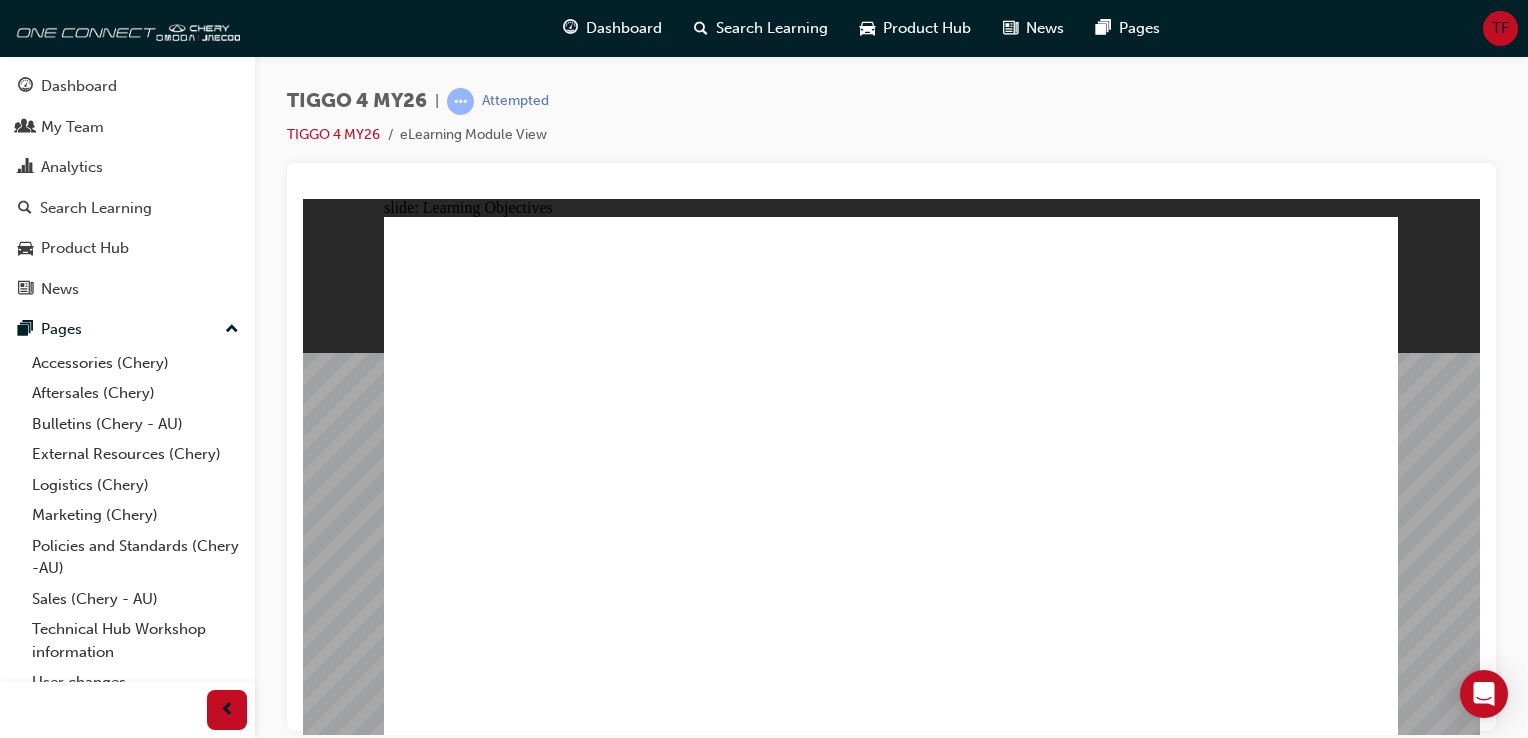 click 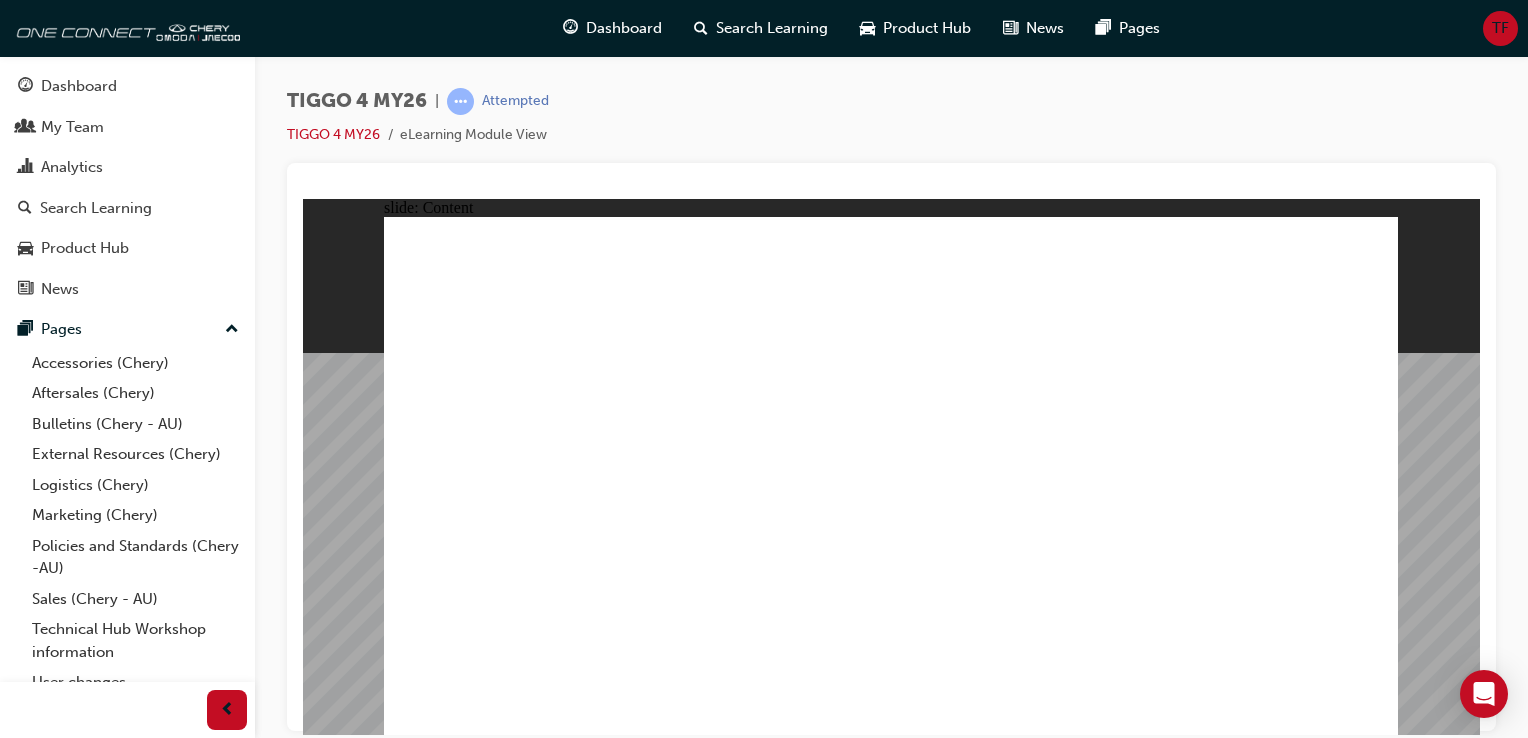 click 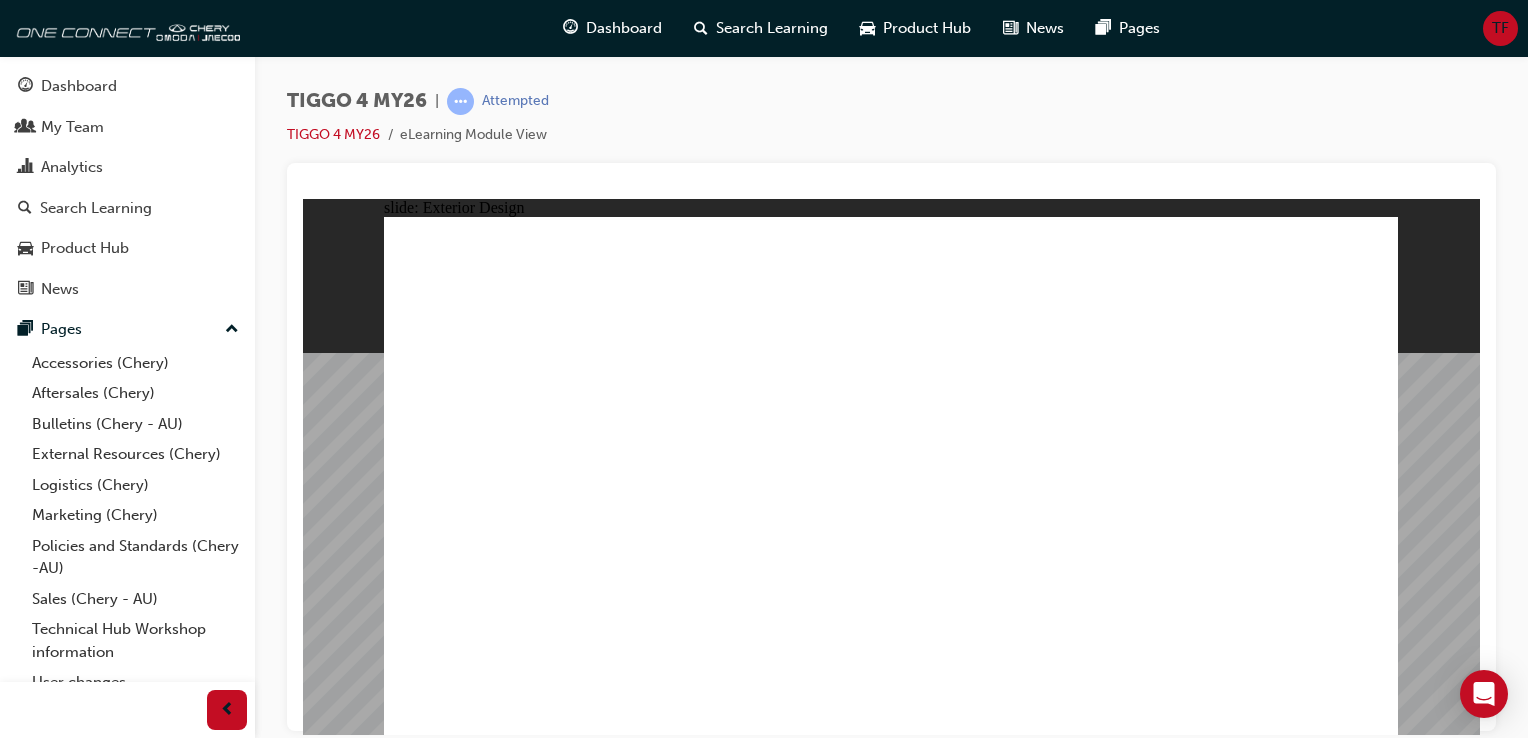 click 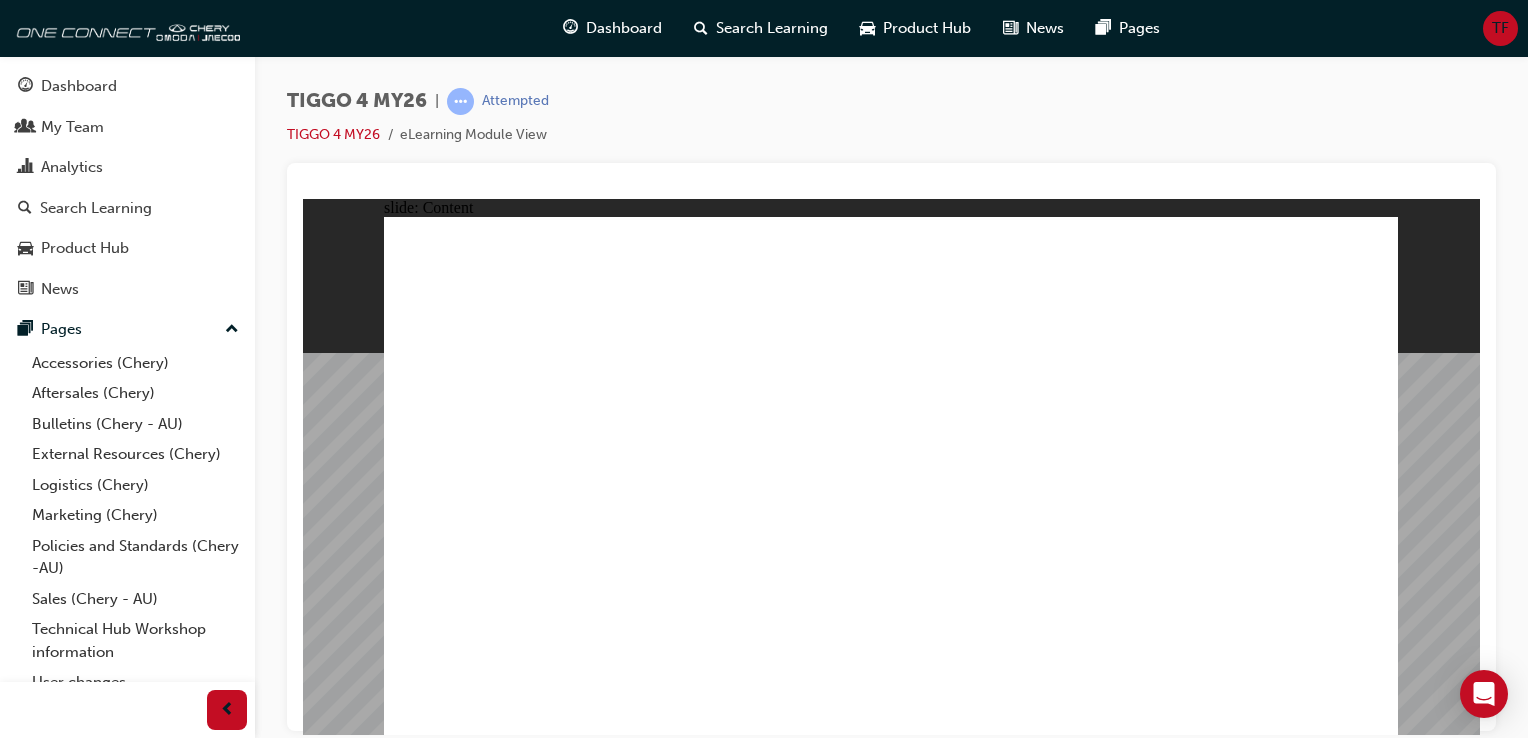 click 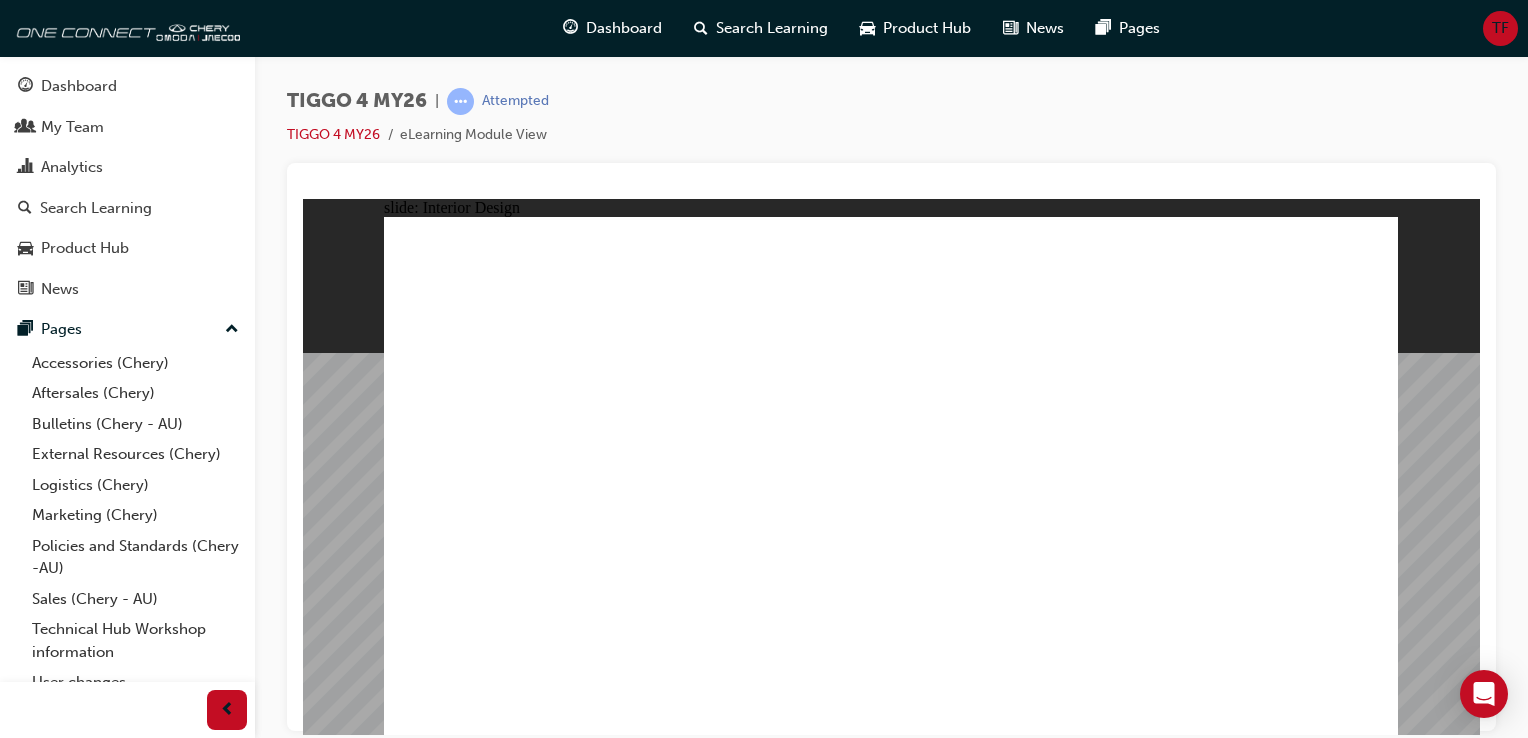 click 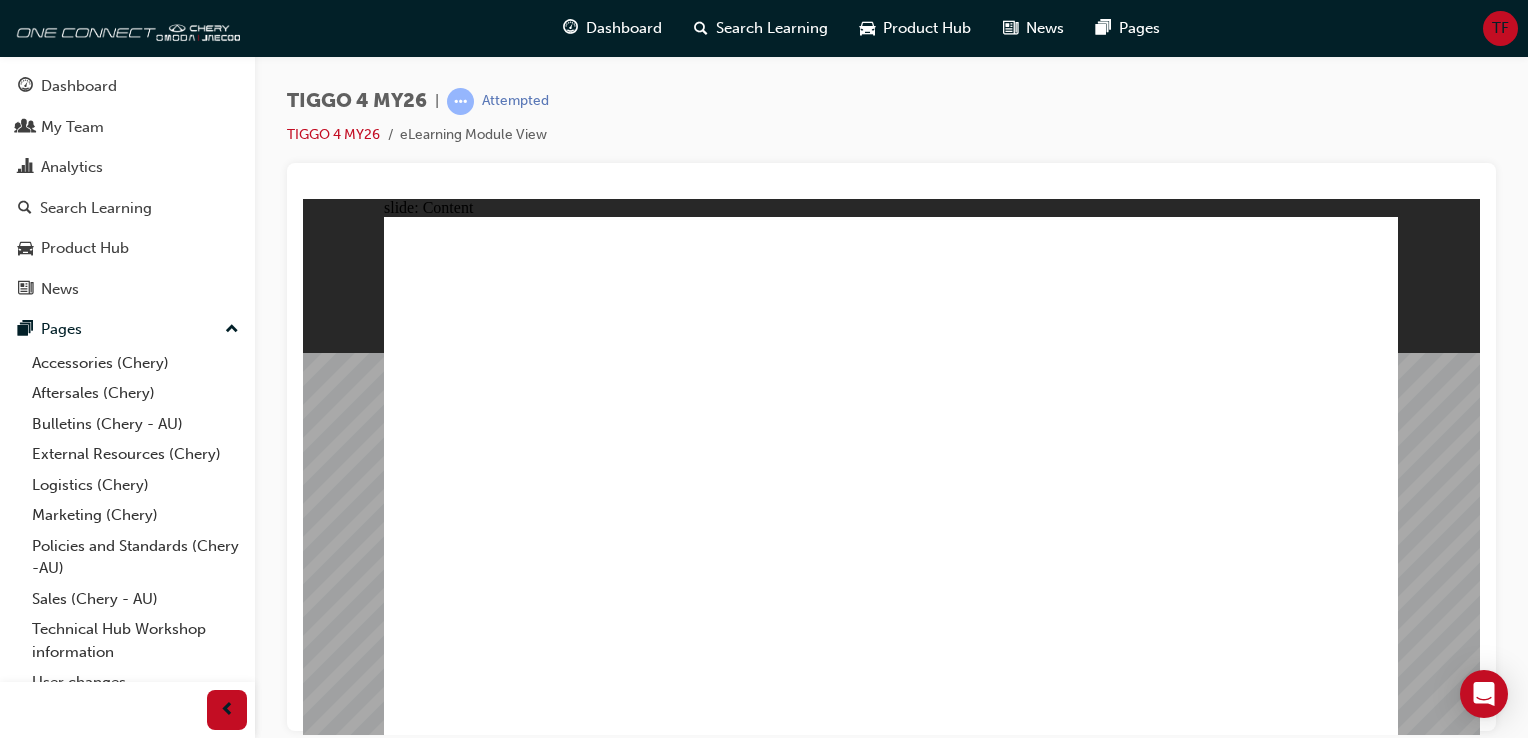 click 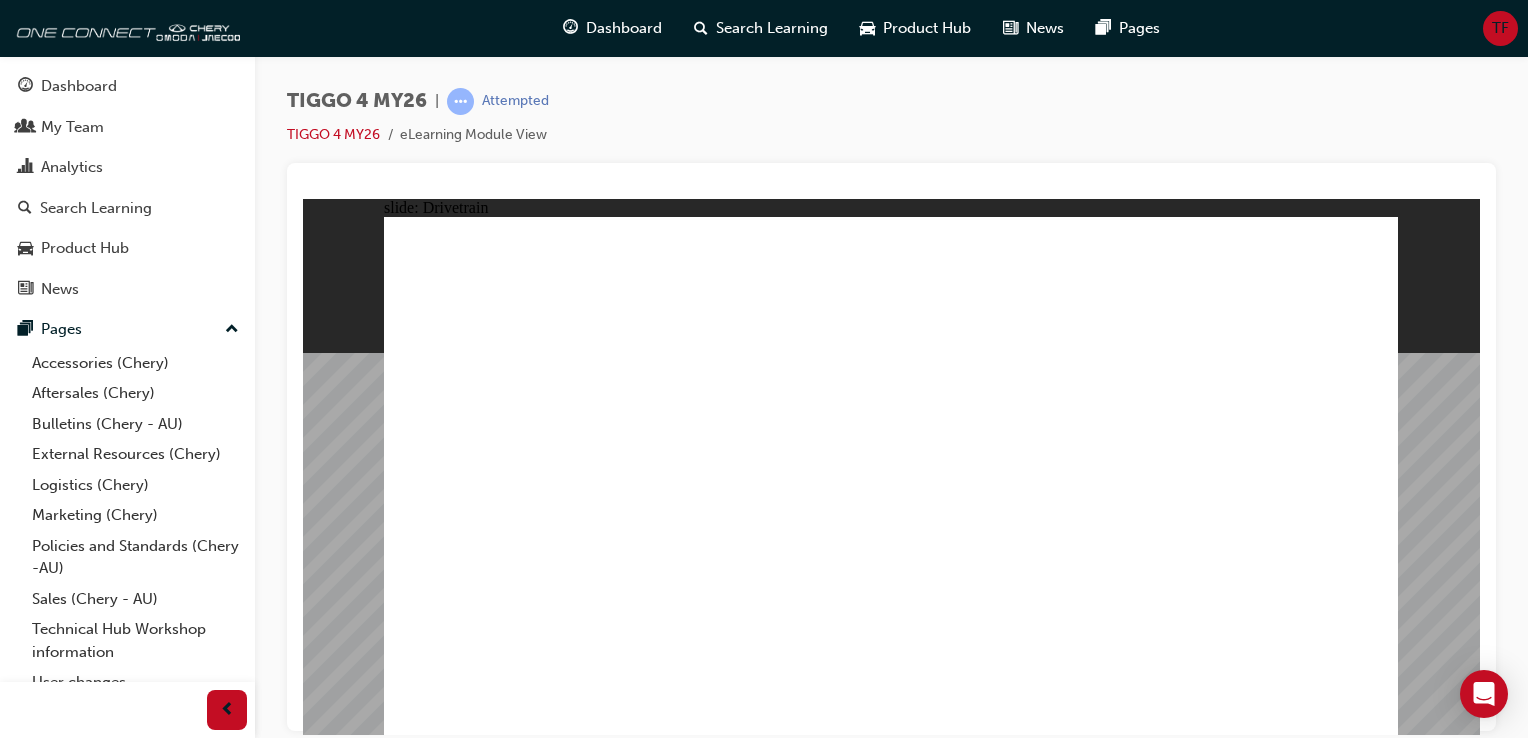 click 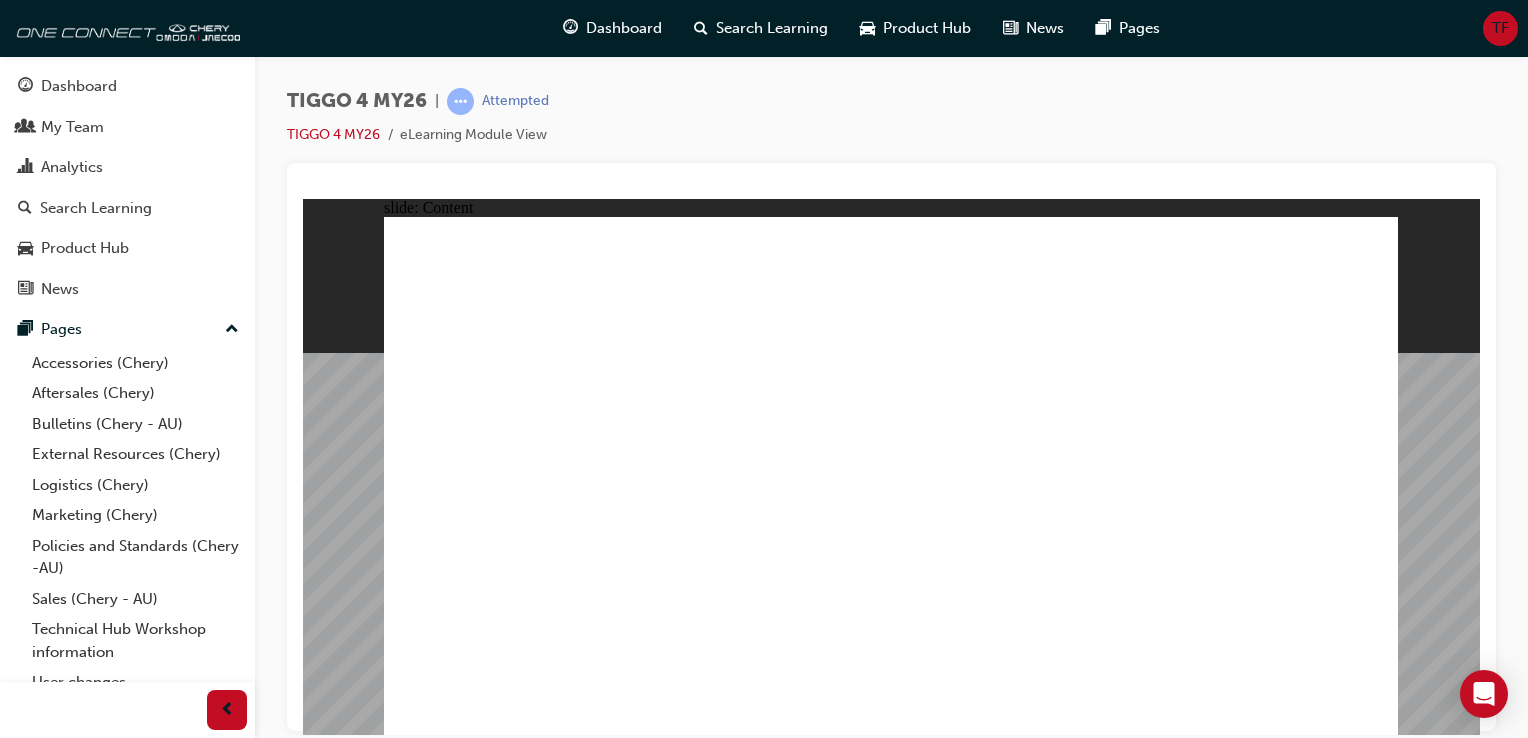 click 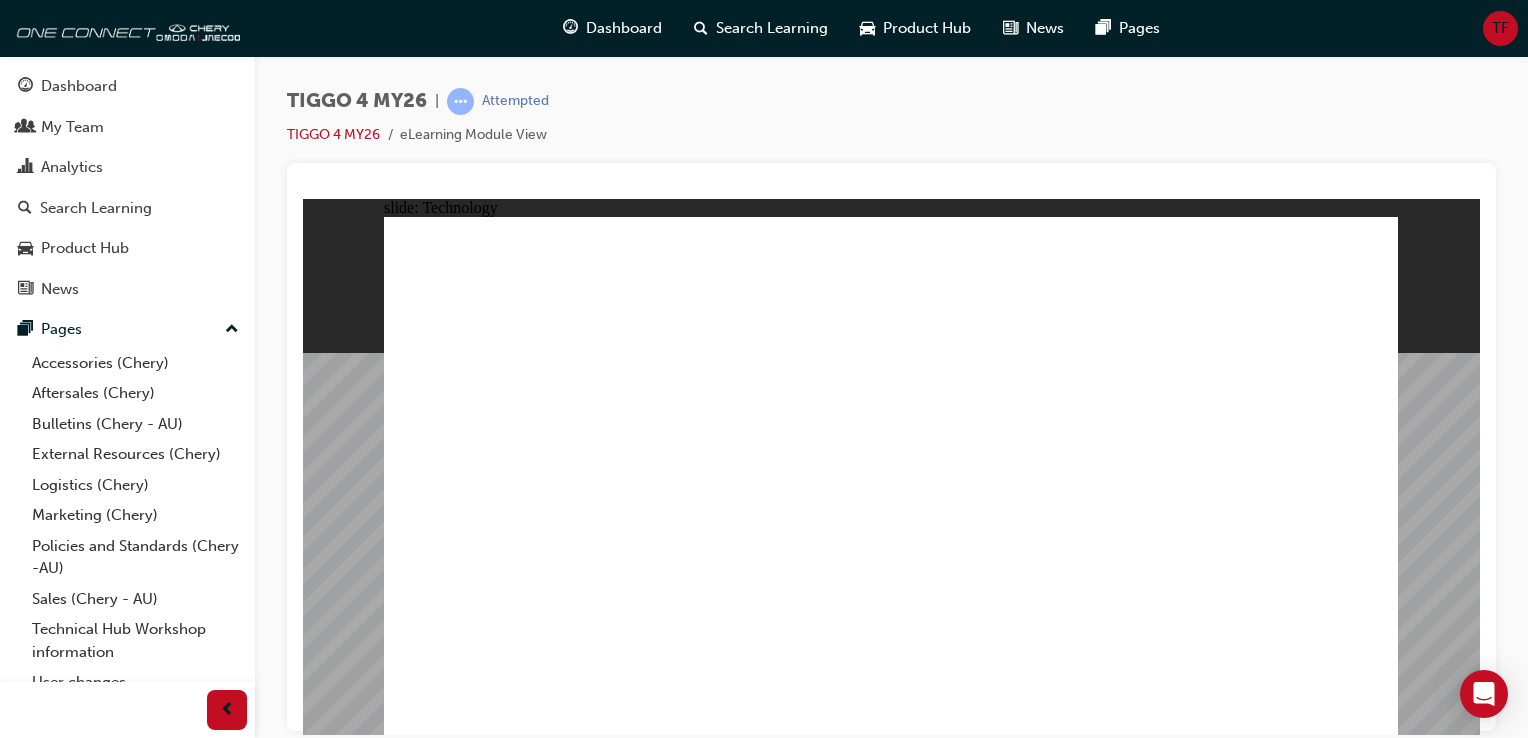 click 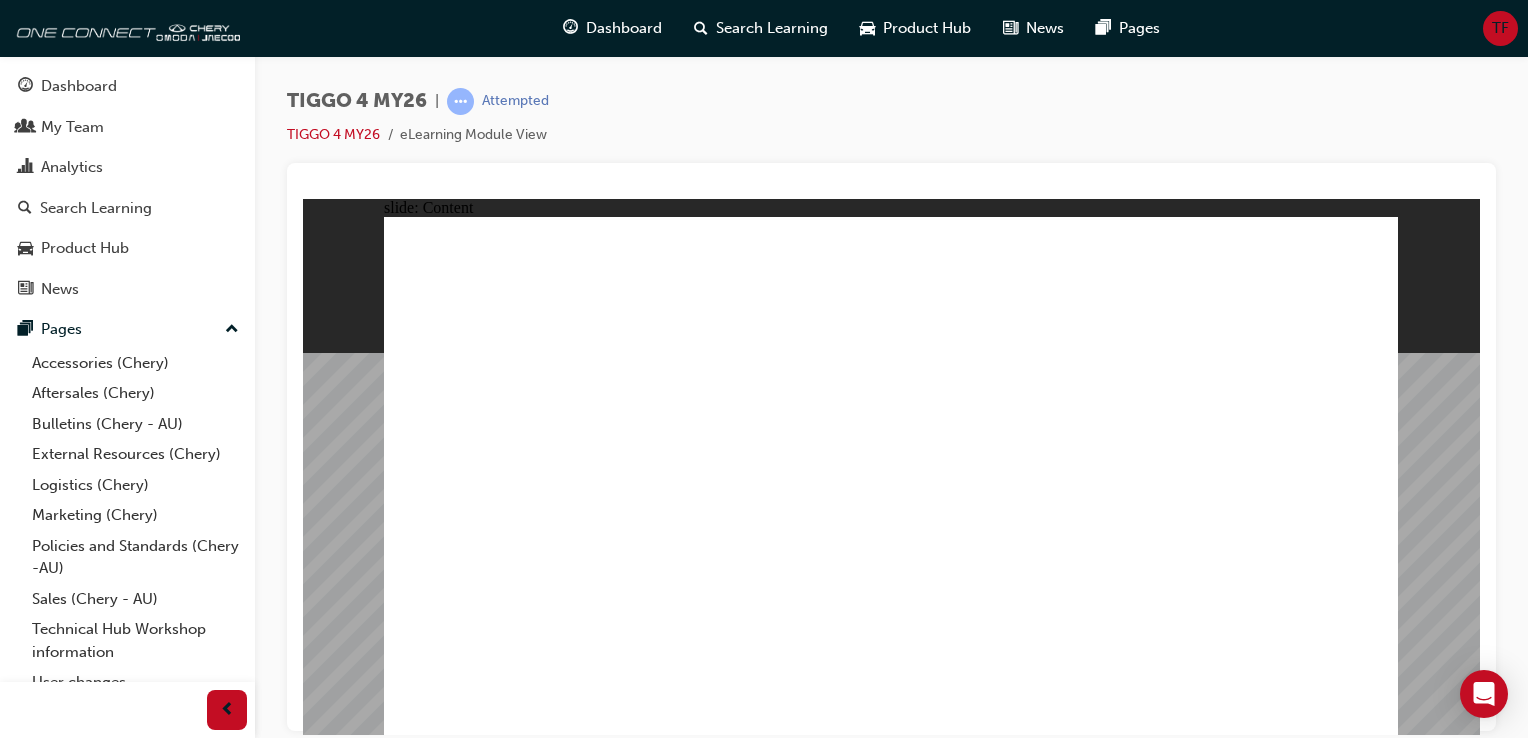 click 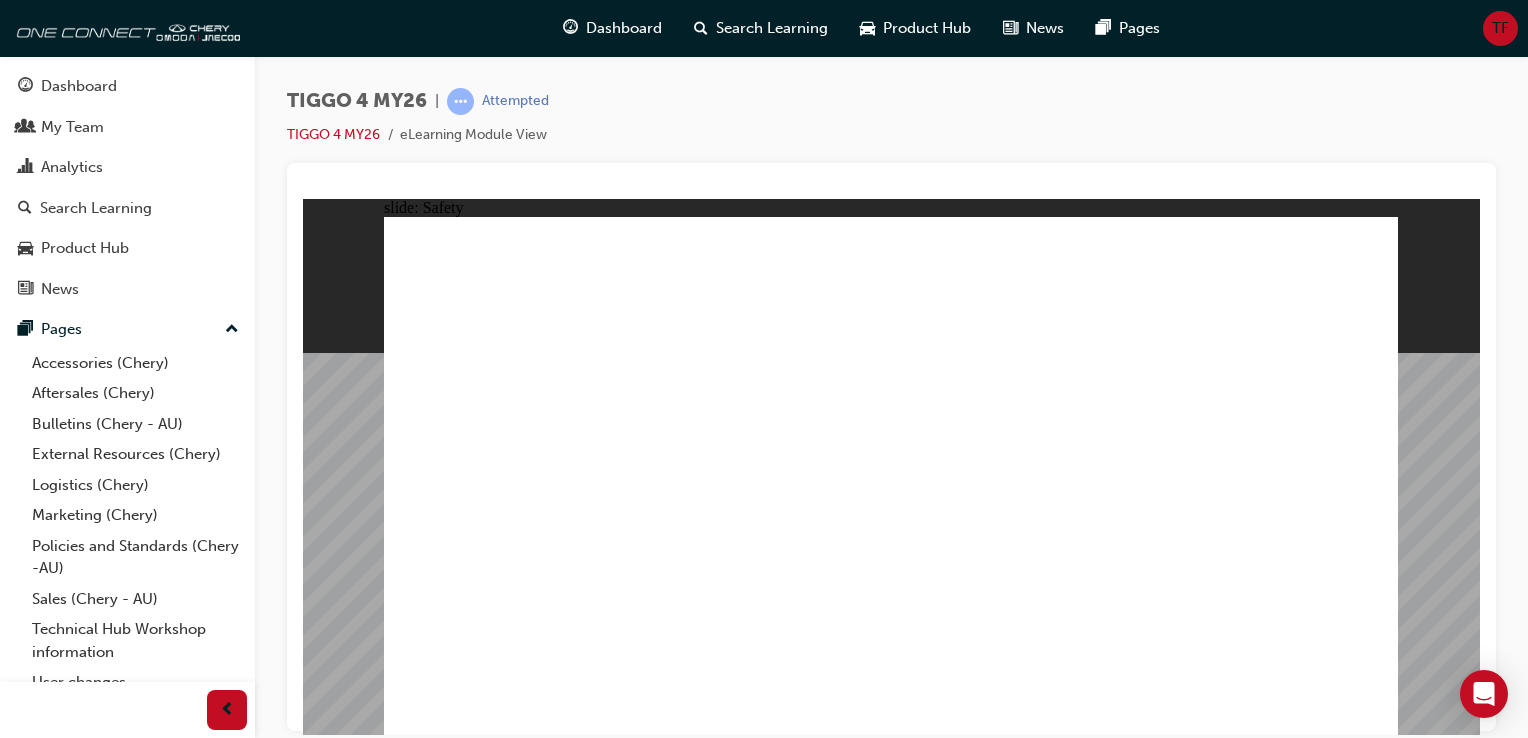 click 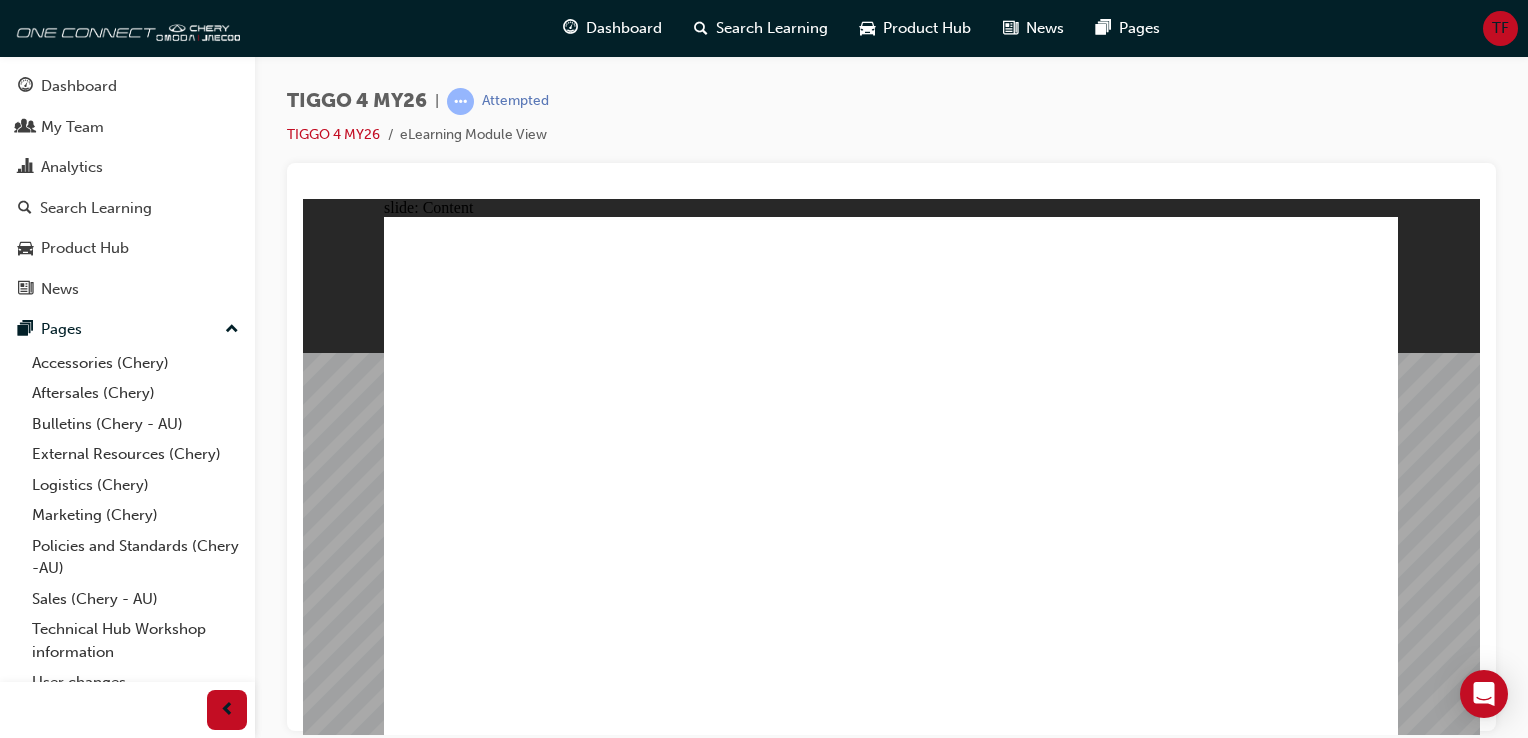 click 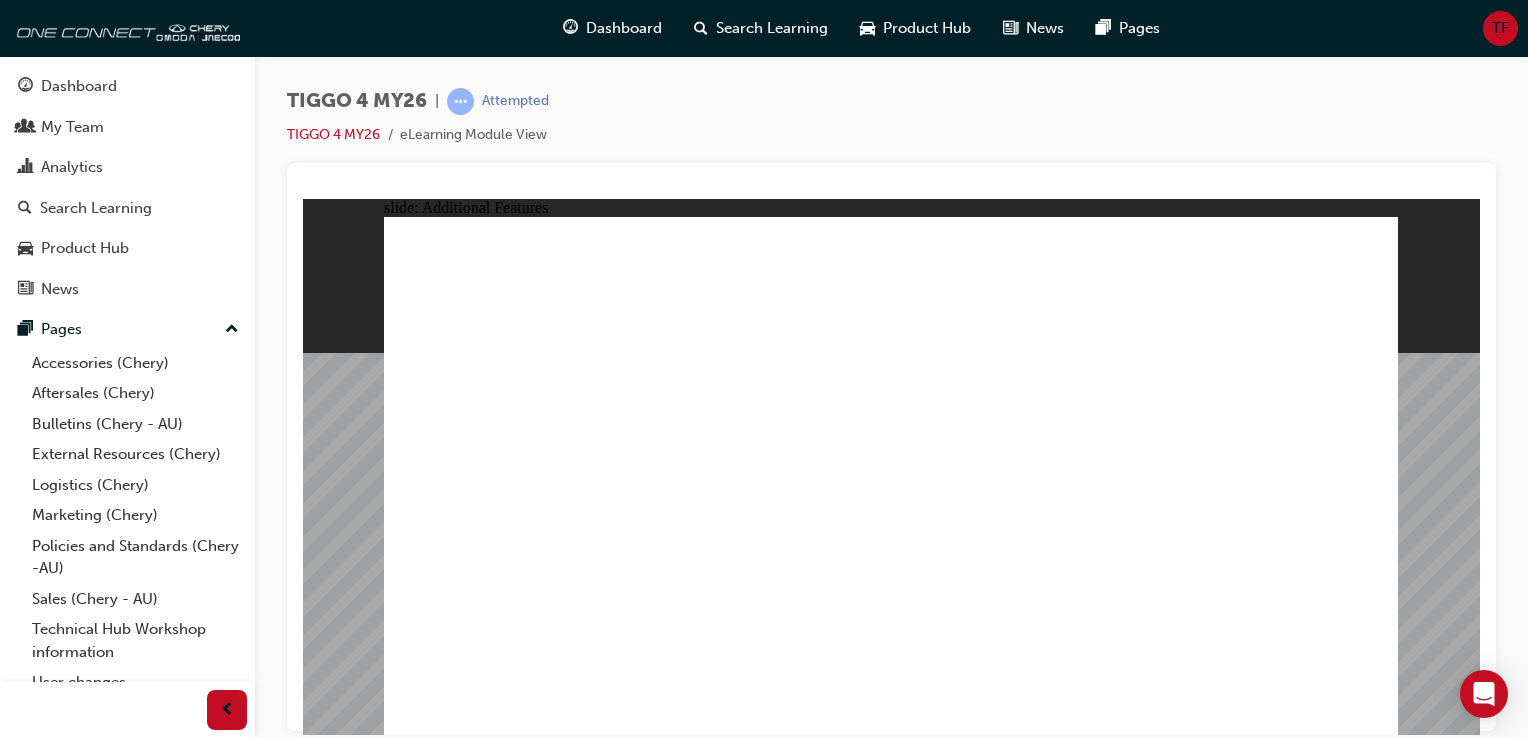 click 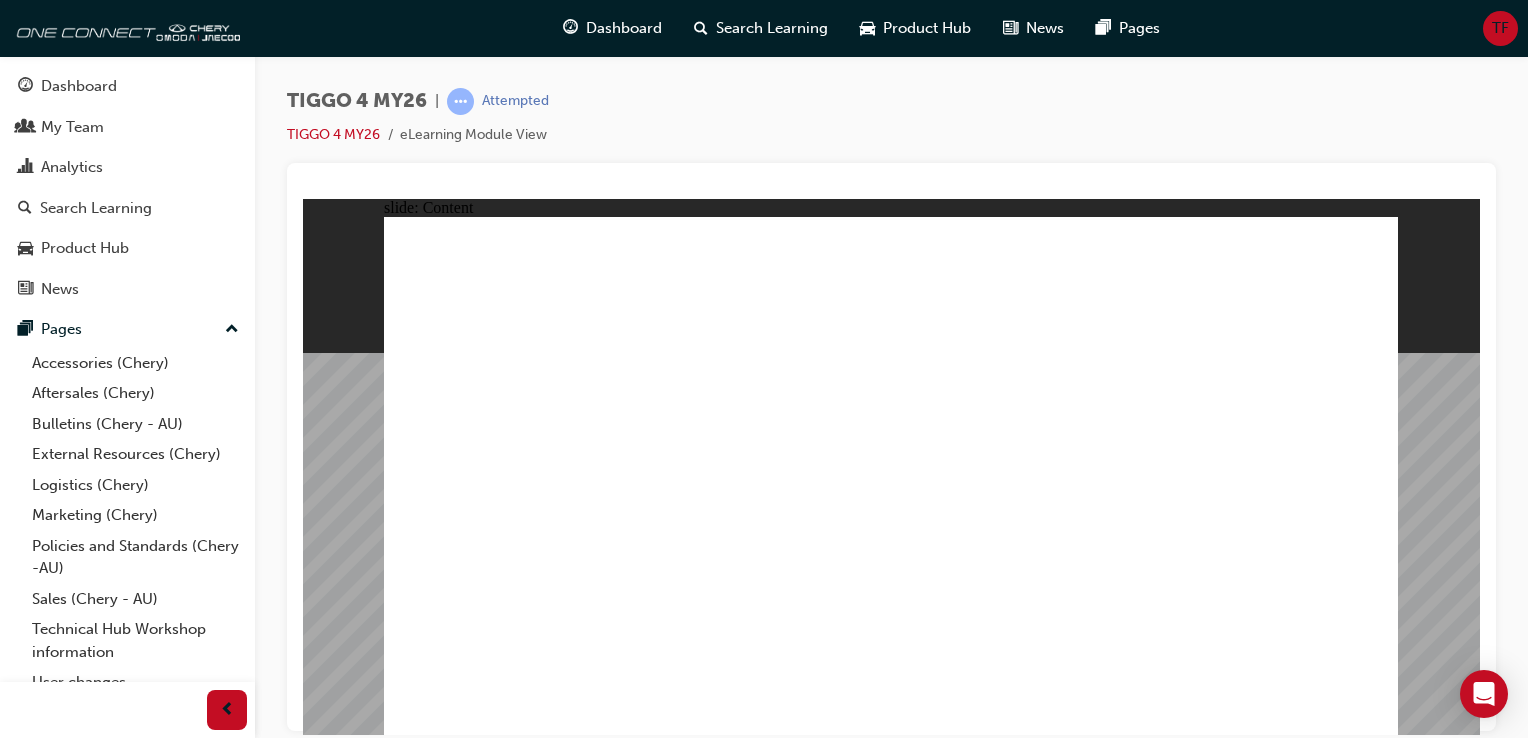 click 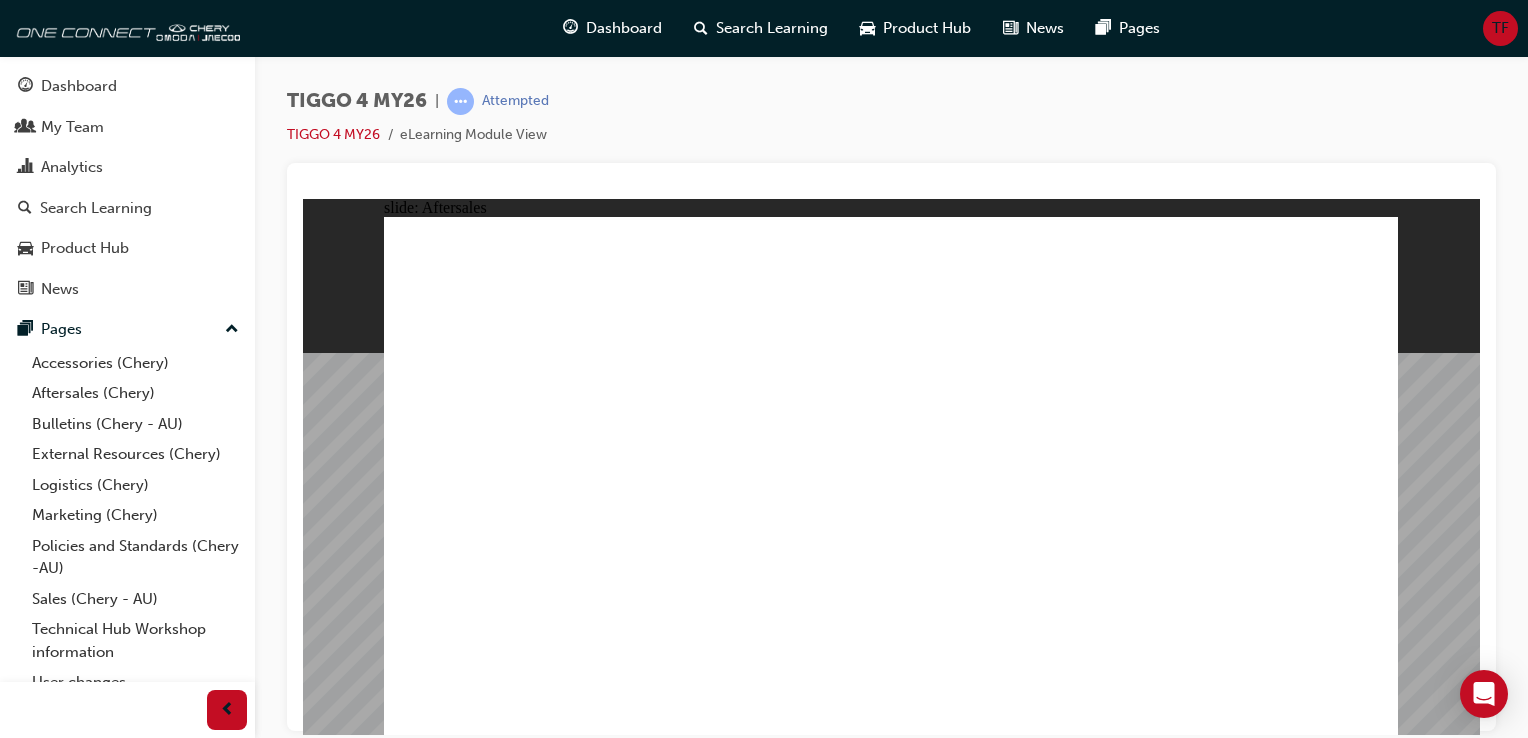 click 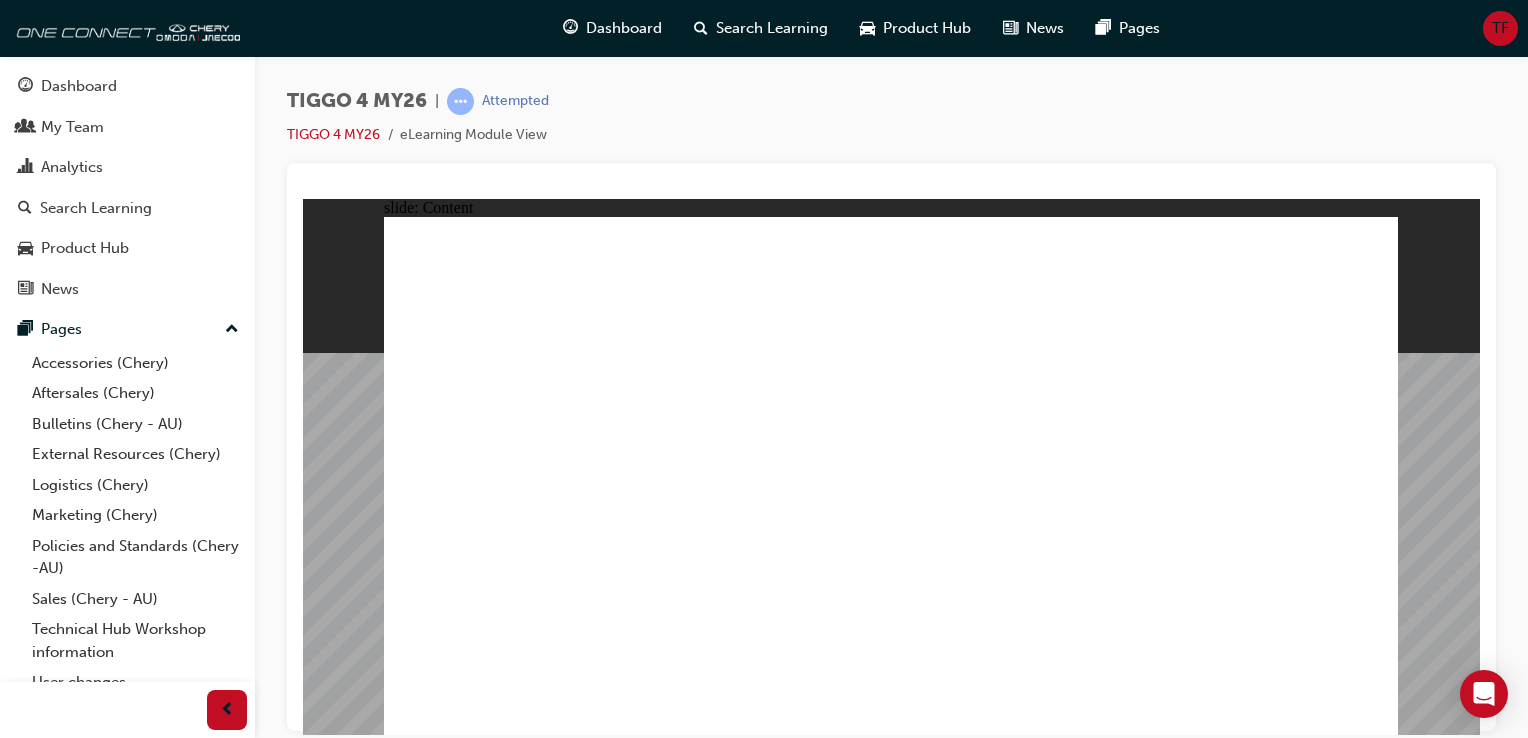 click 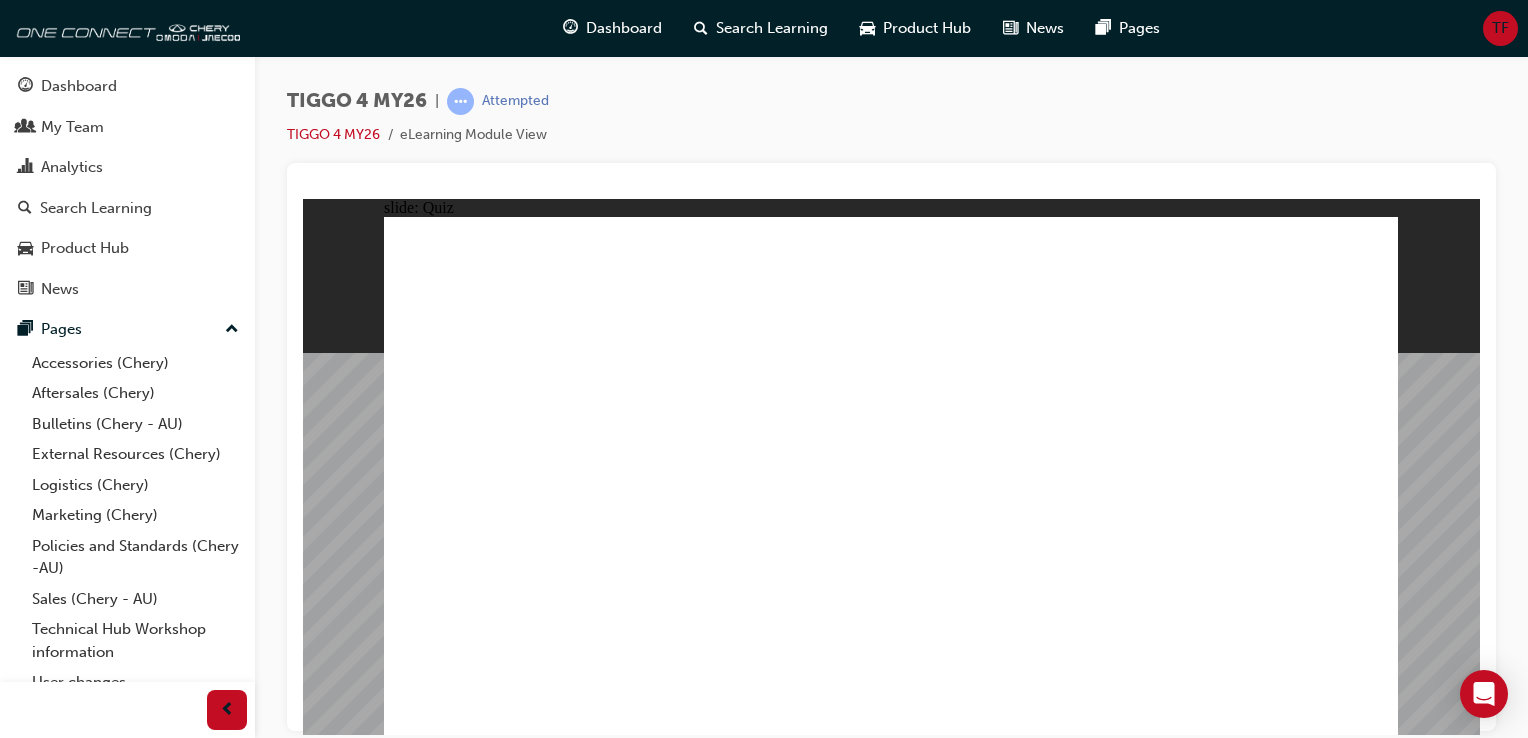 click 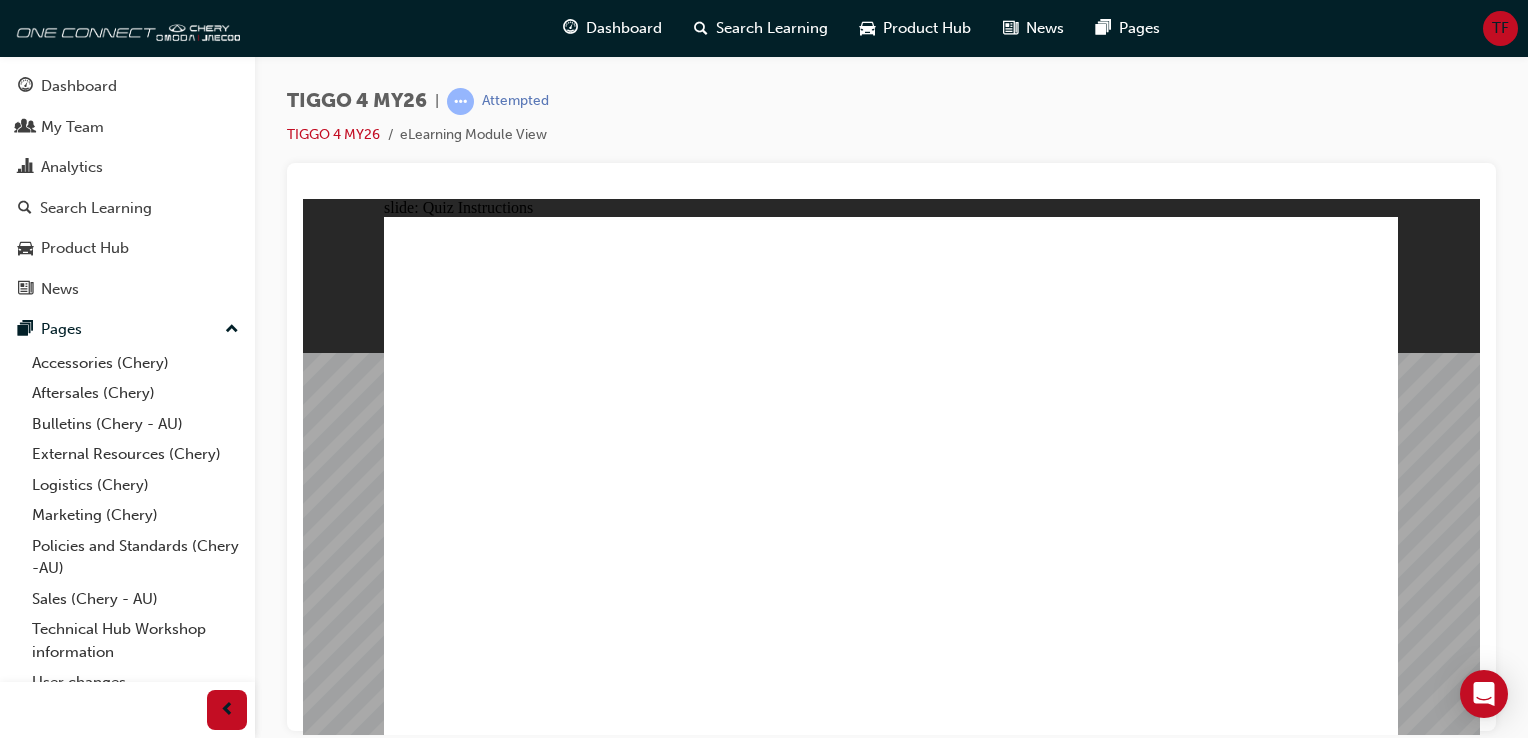 click 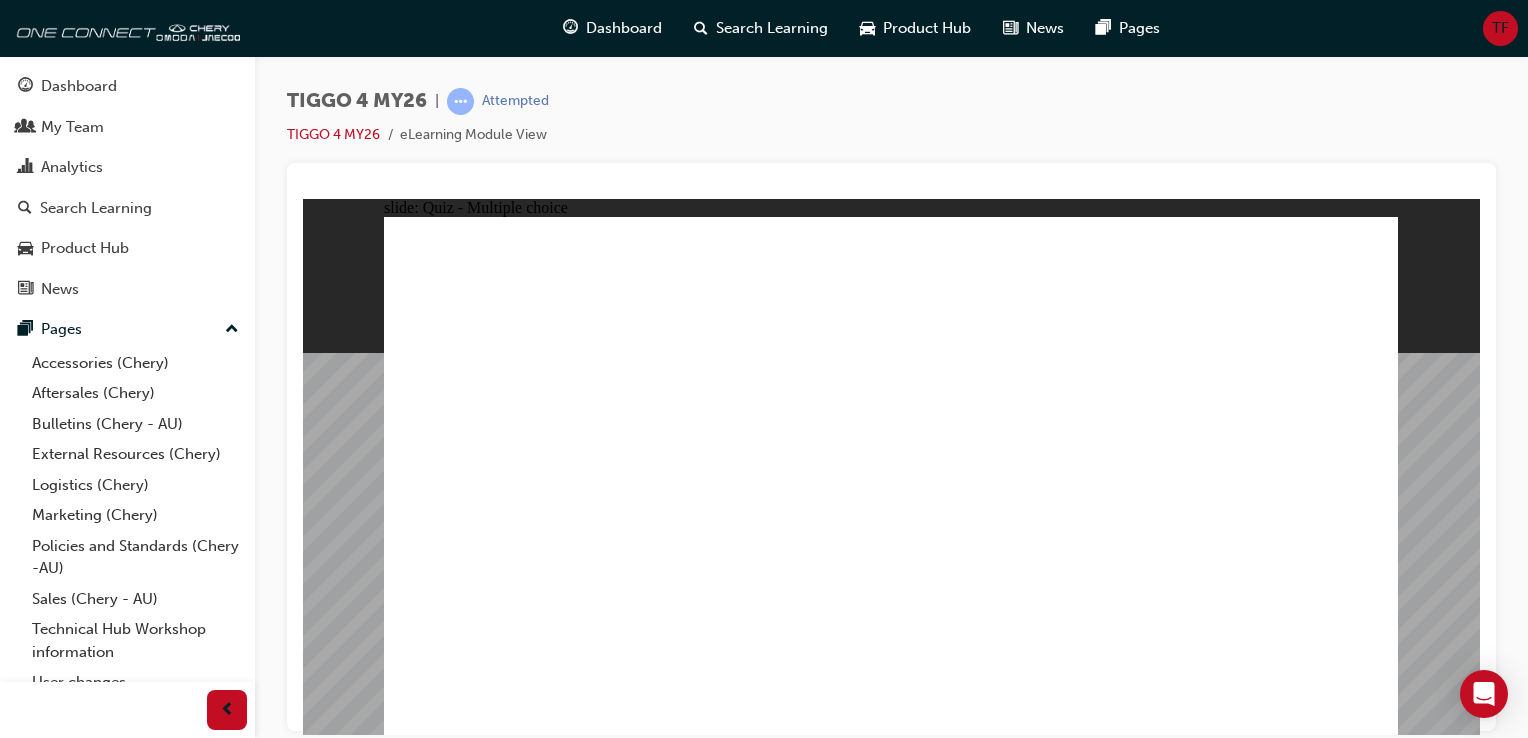 click 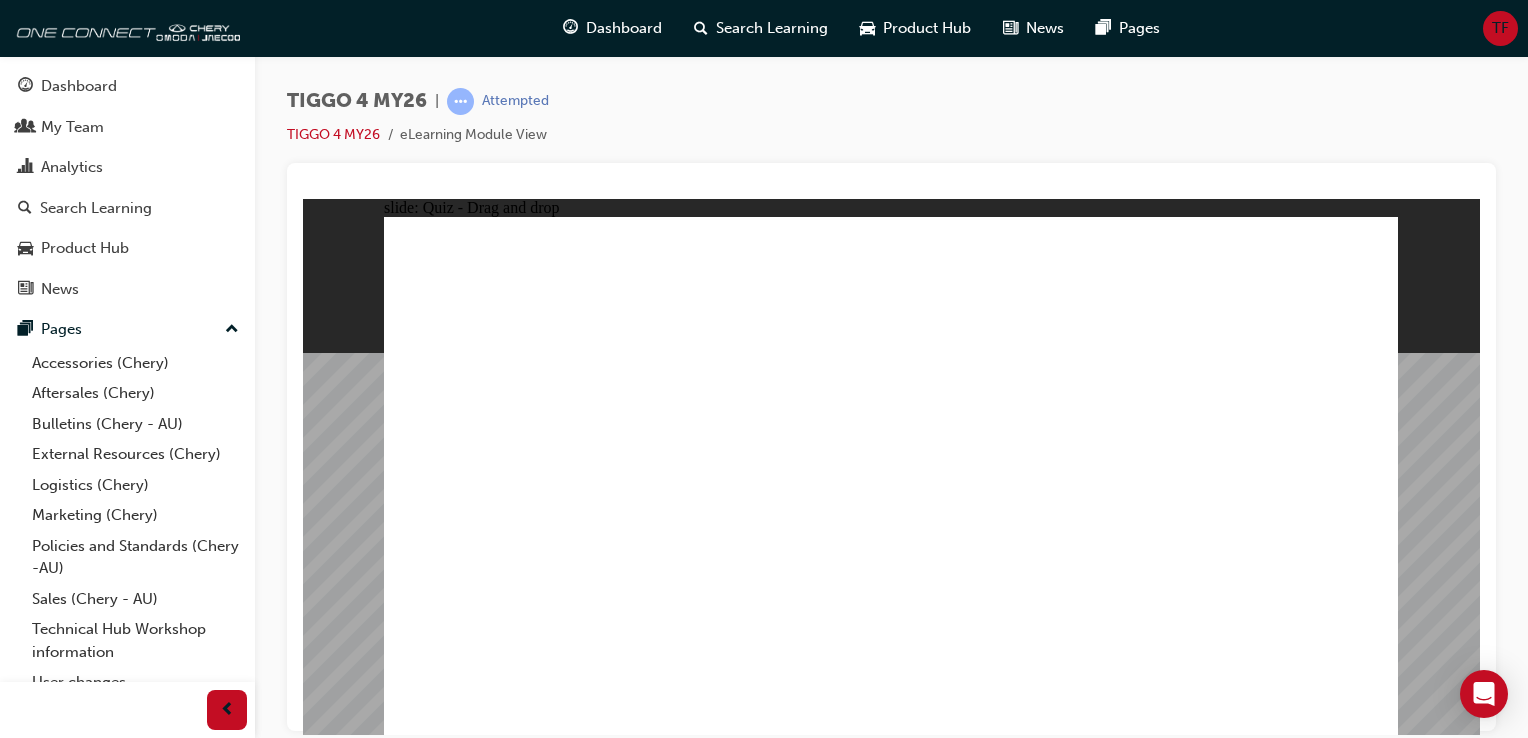 drag, startPoint x: 860, startPoint y: 390, endPoint x: 1061, endPoint y: 593, distance: 285.67465 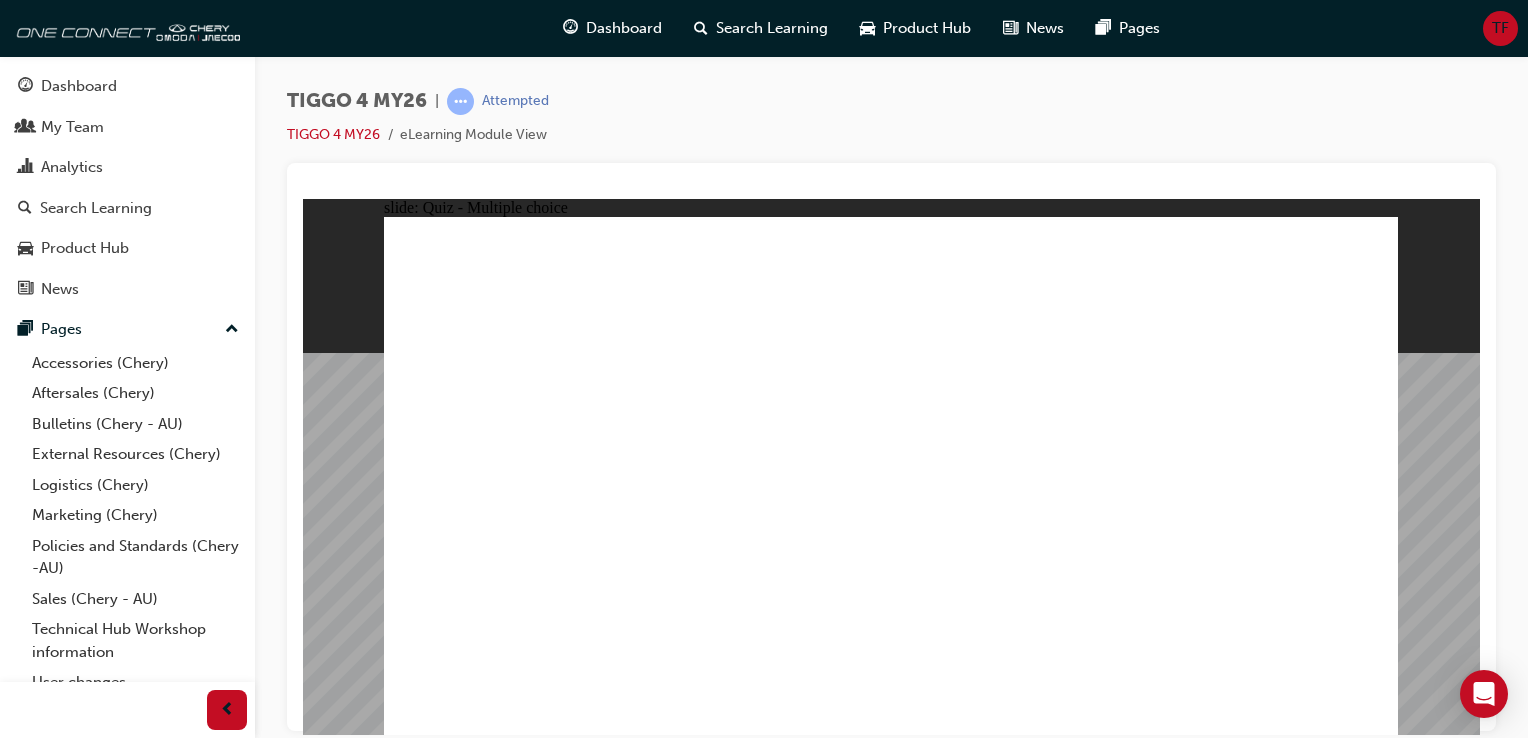 click 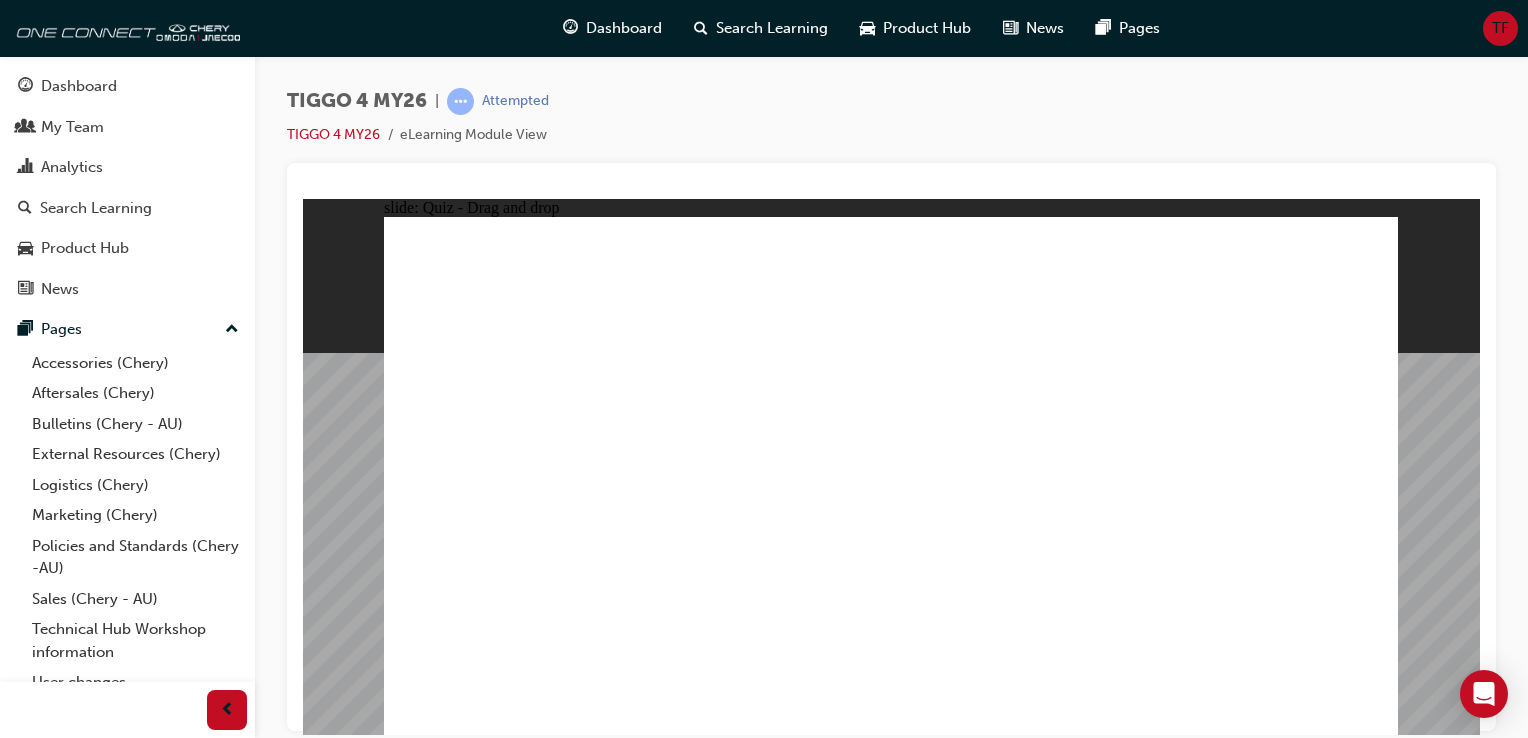drag, startPoint x: 486, startPoint y: 426, endPoint x: 1203, endPoint y: 340, distance: 722.13916 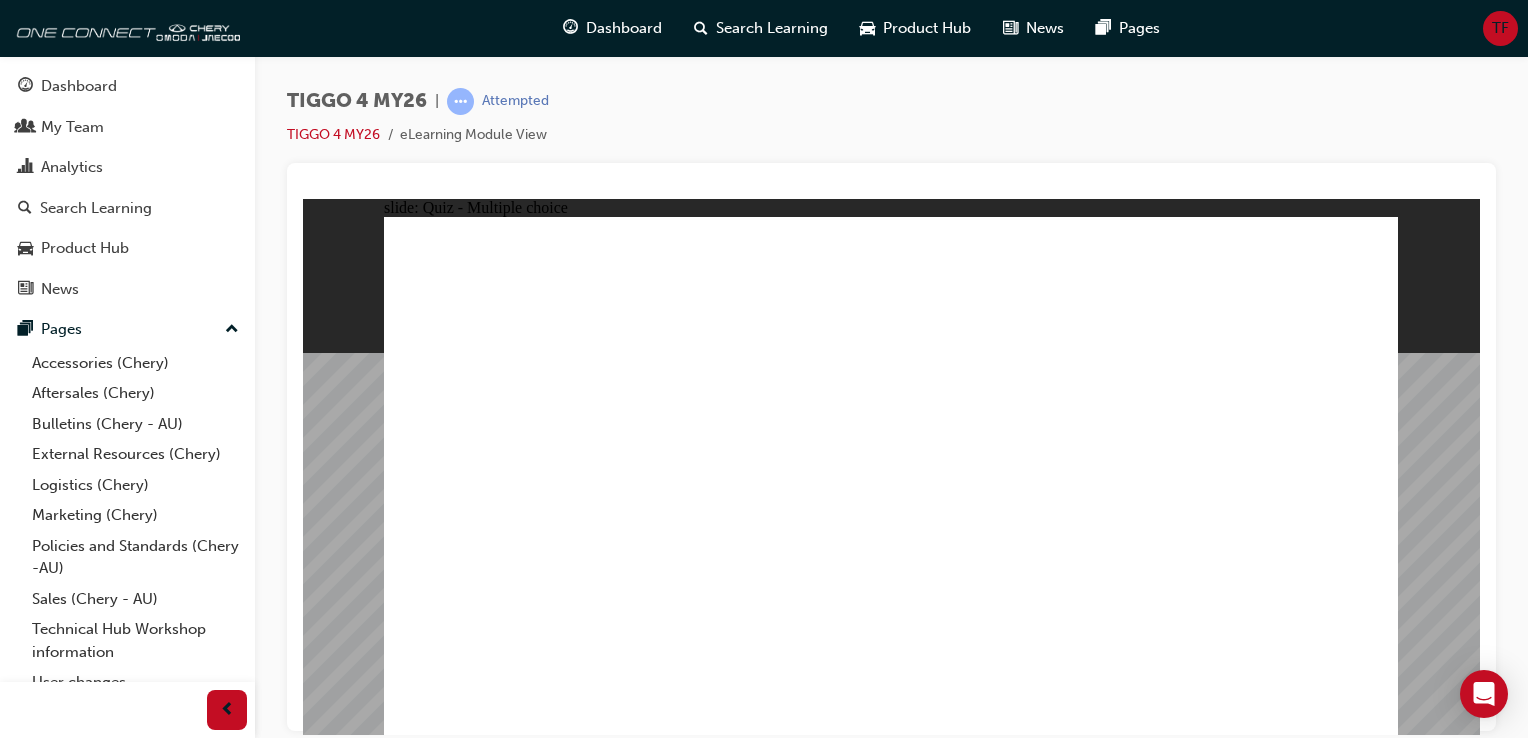 click 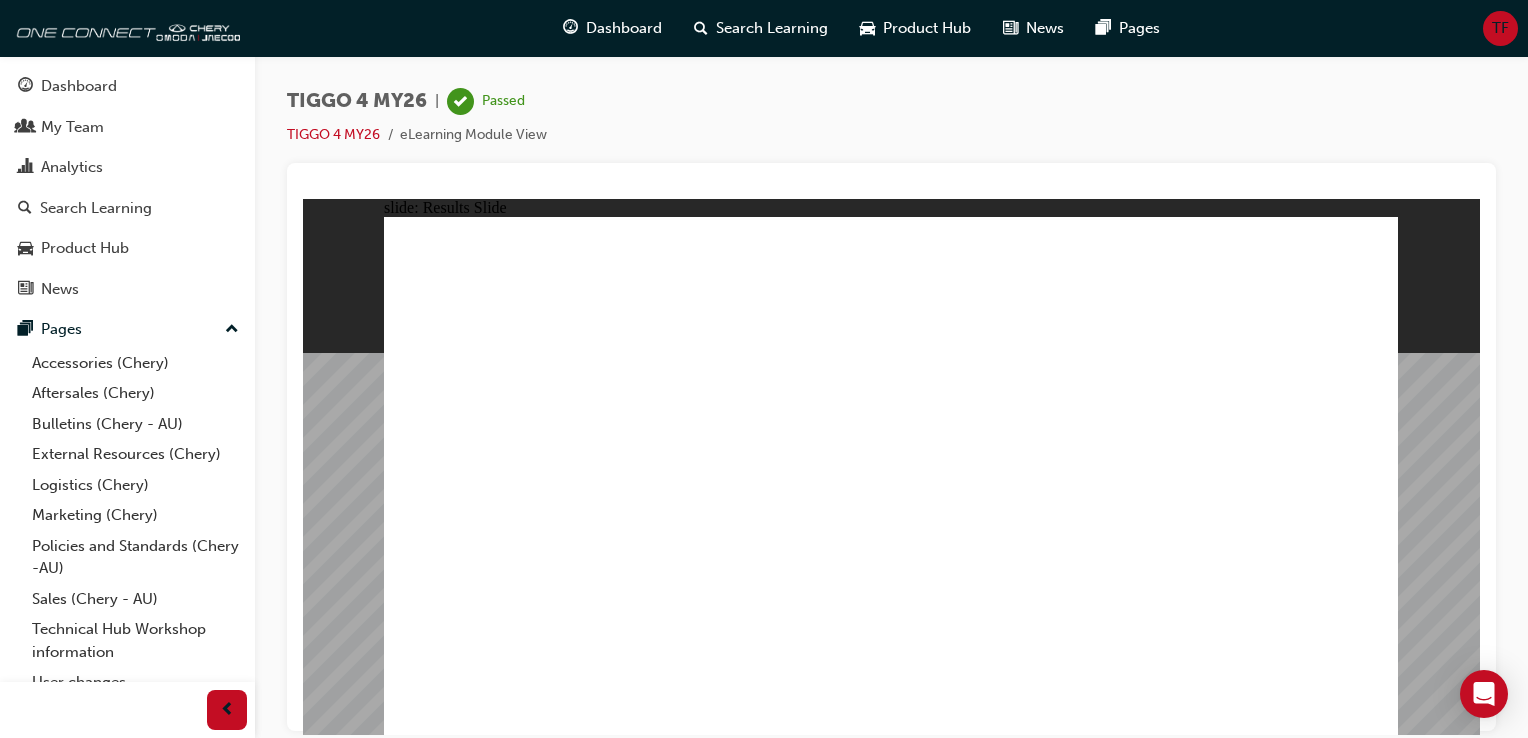 click 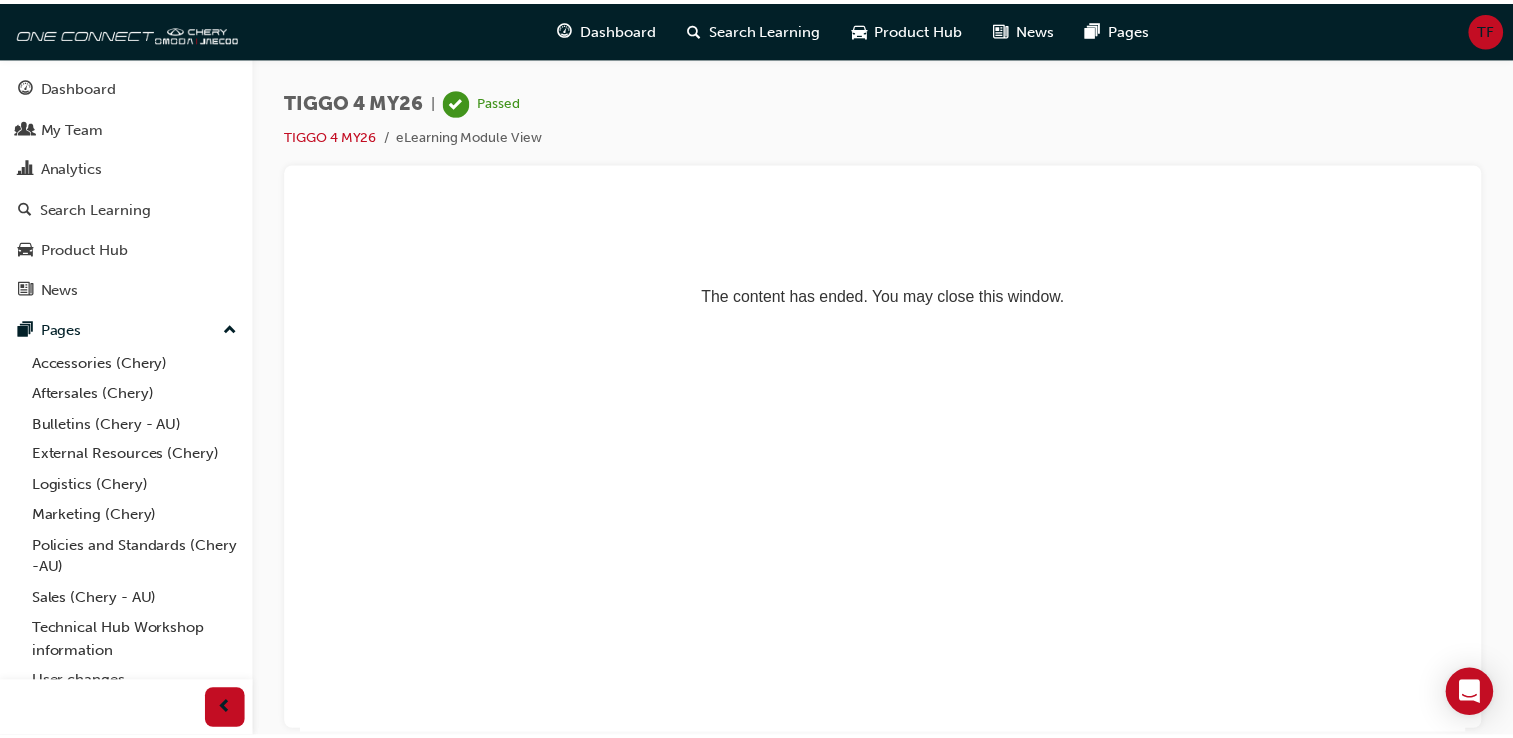 scroll, scrollTop: 0, scrollLeft: 0, axis: both 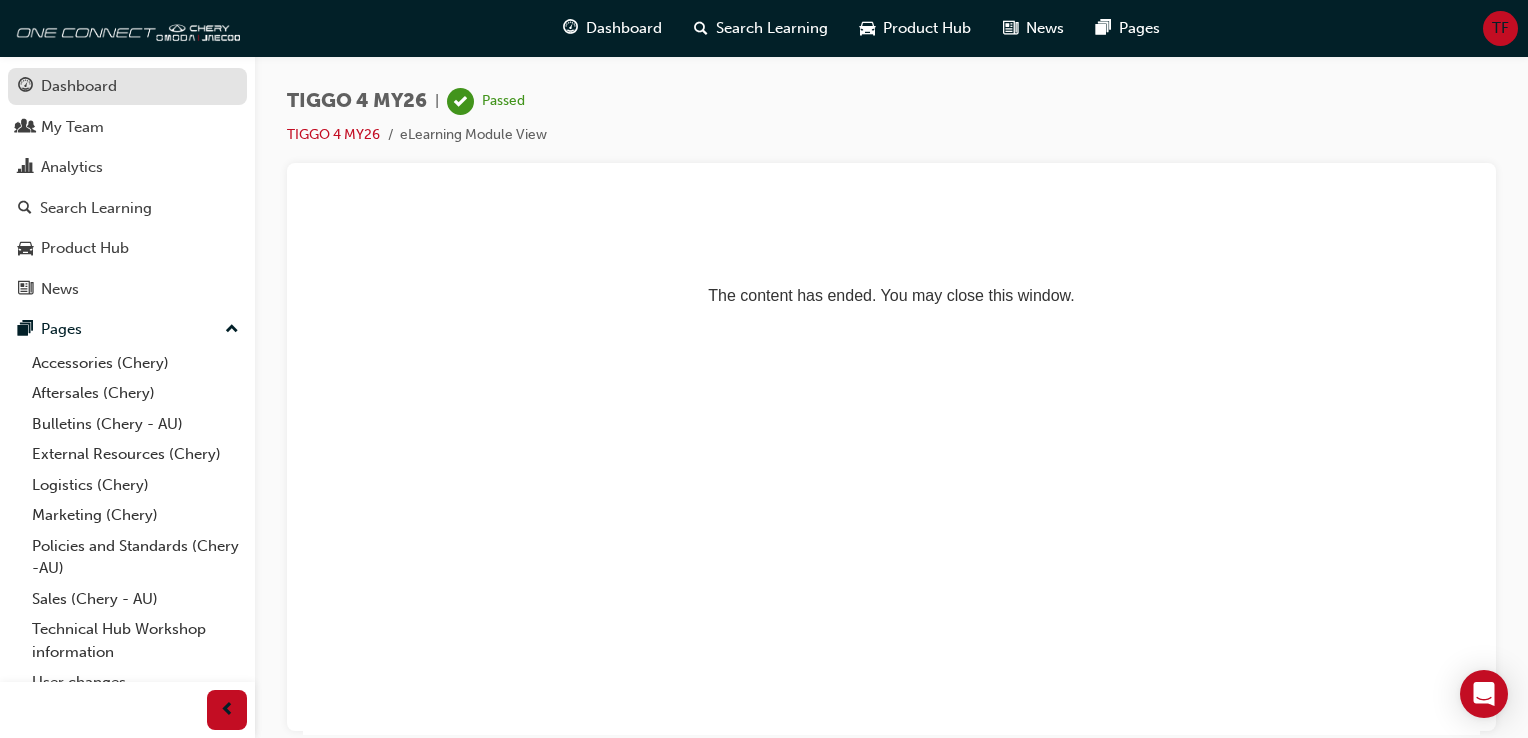 click on "Dashboard" at bounding box center [79, 86] 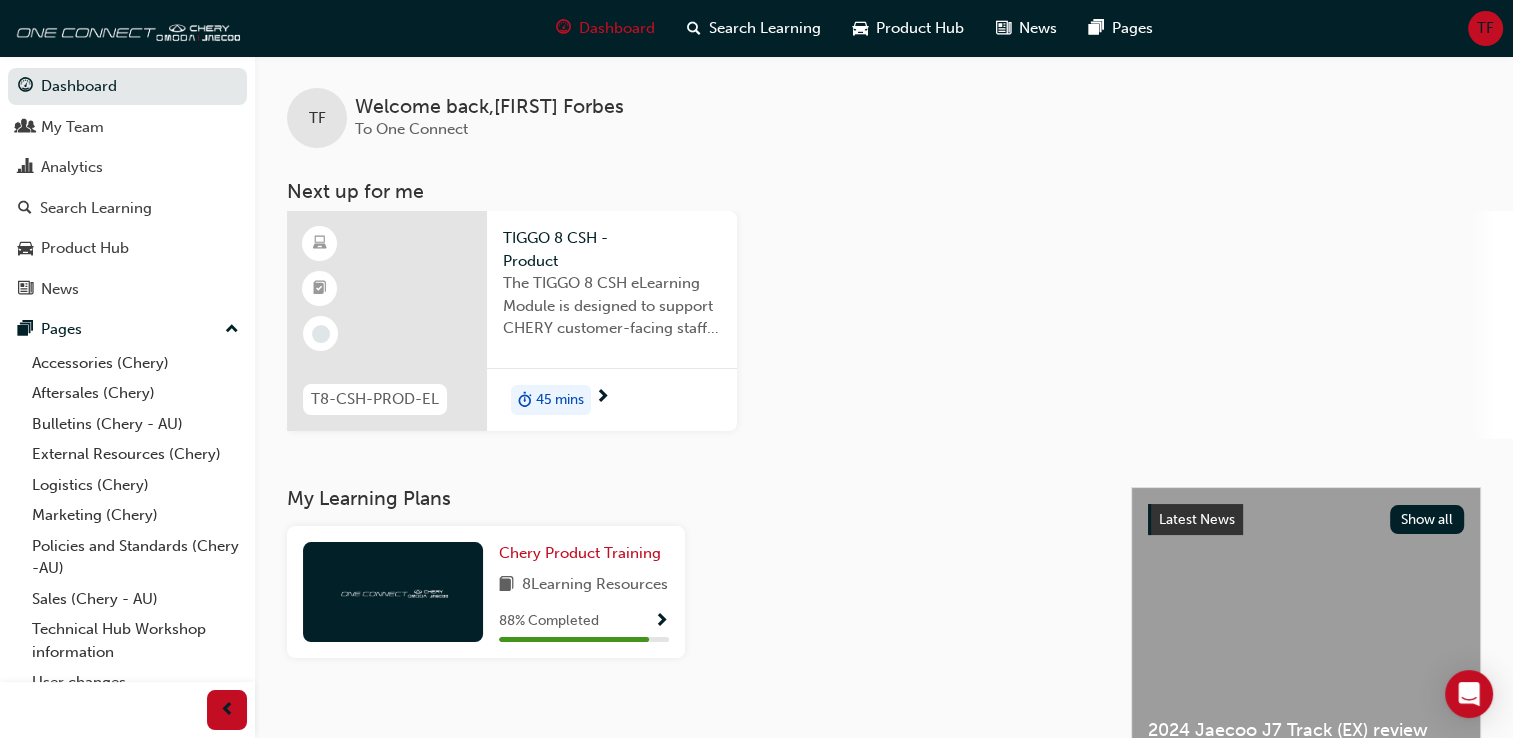 click on "TF" at bounding box center (1485, 28) 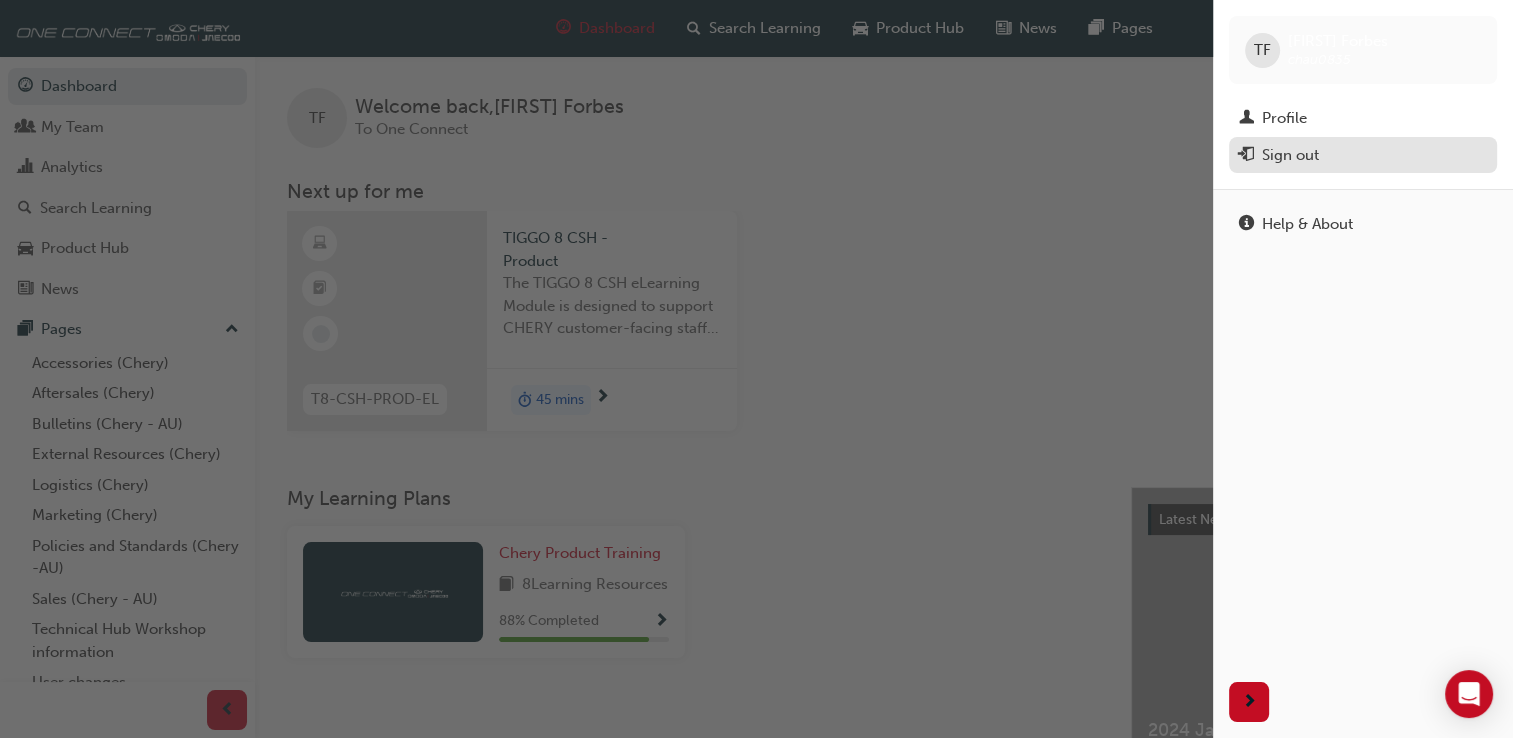 click on "Sign out" at bounding box center (1290, 155) 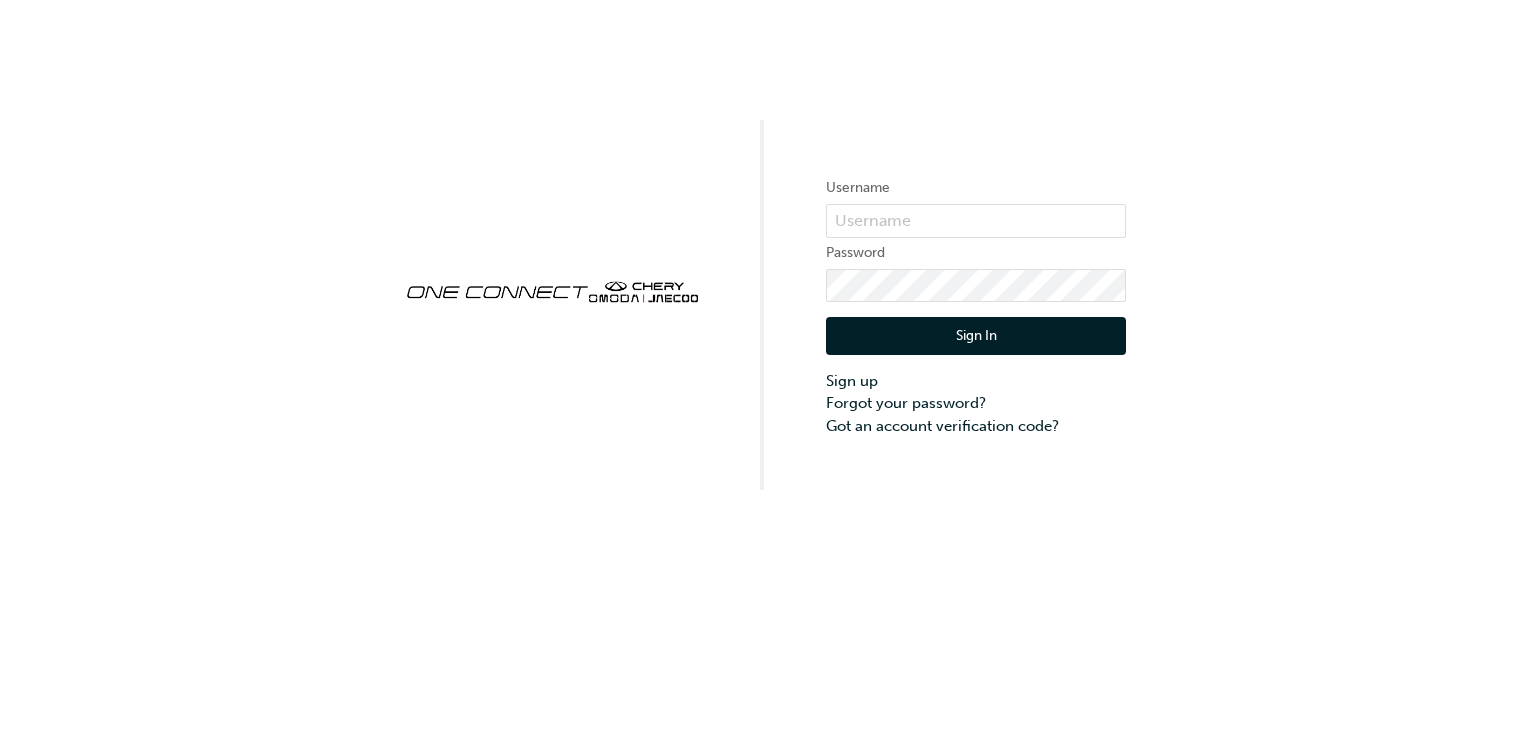 scroll, scrollTop: 0, scrollLeft: 0, axis: both 